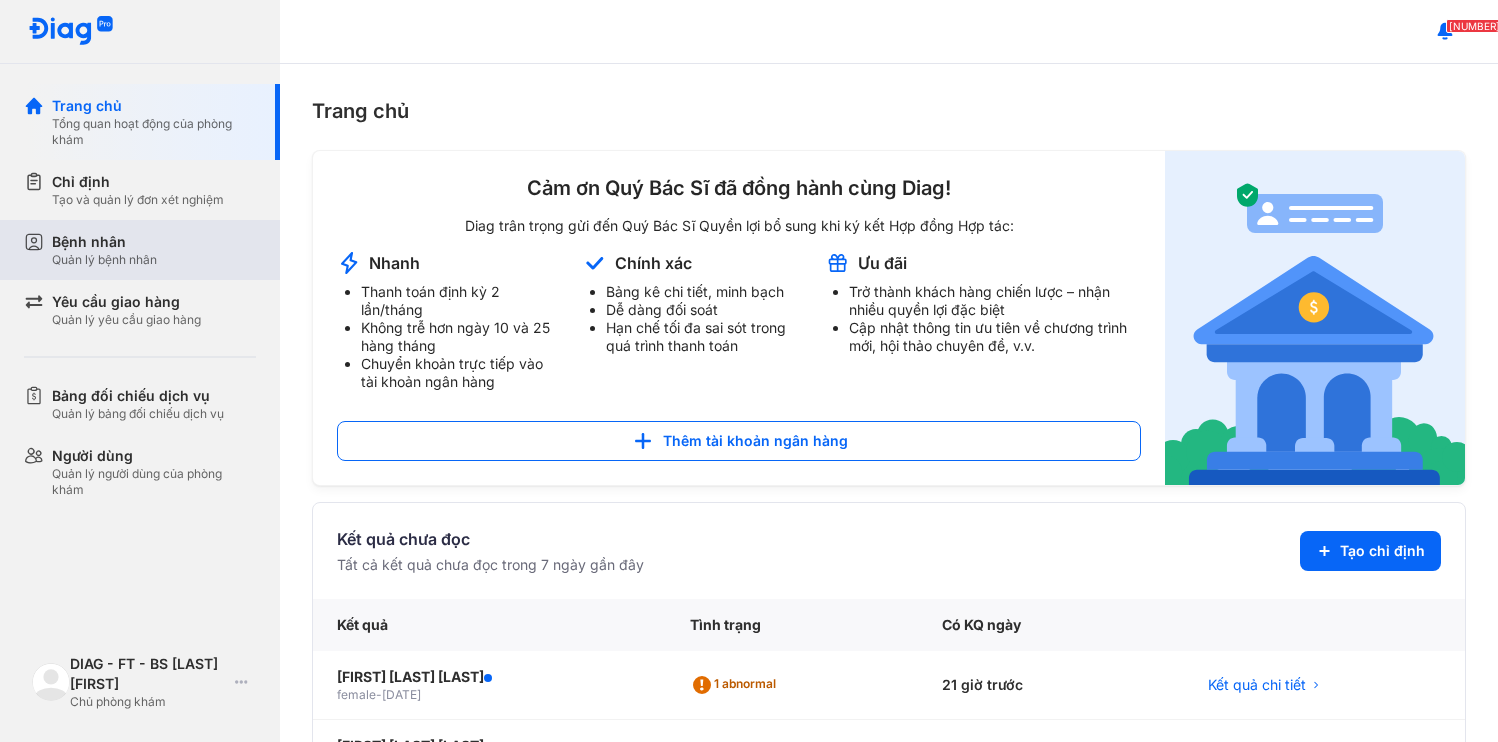 scroll, scrollTop: 0, scrollLeft: 0, axis: both 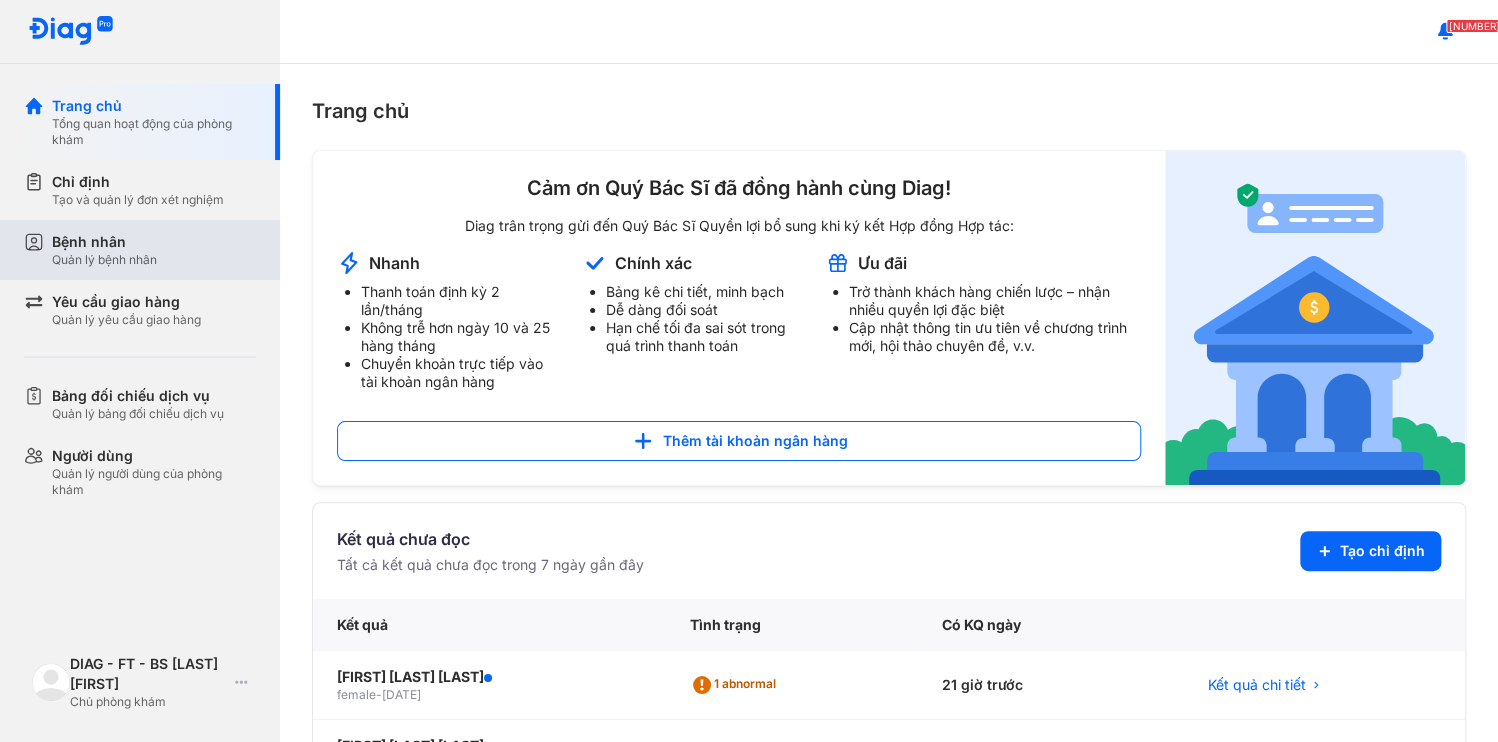 click on "Quản lý bệnh nhân" at bounding box center [104, 260] 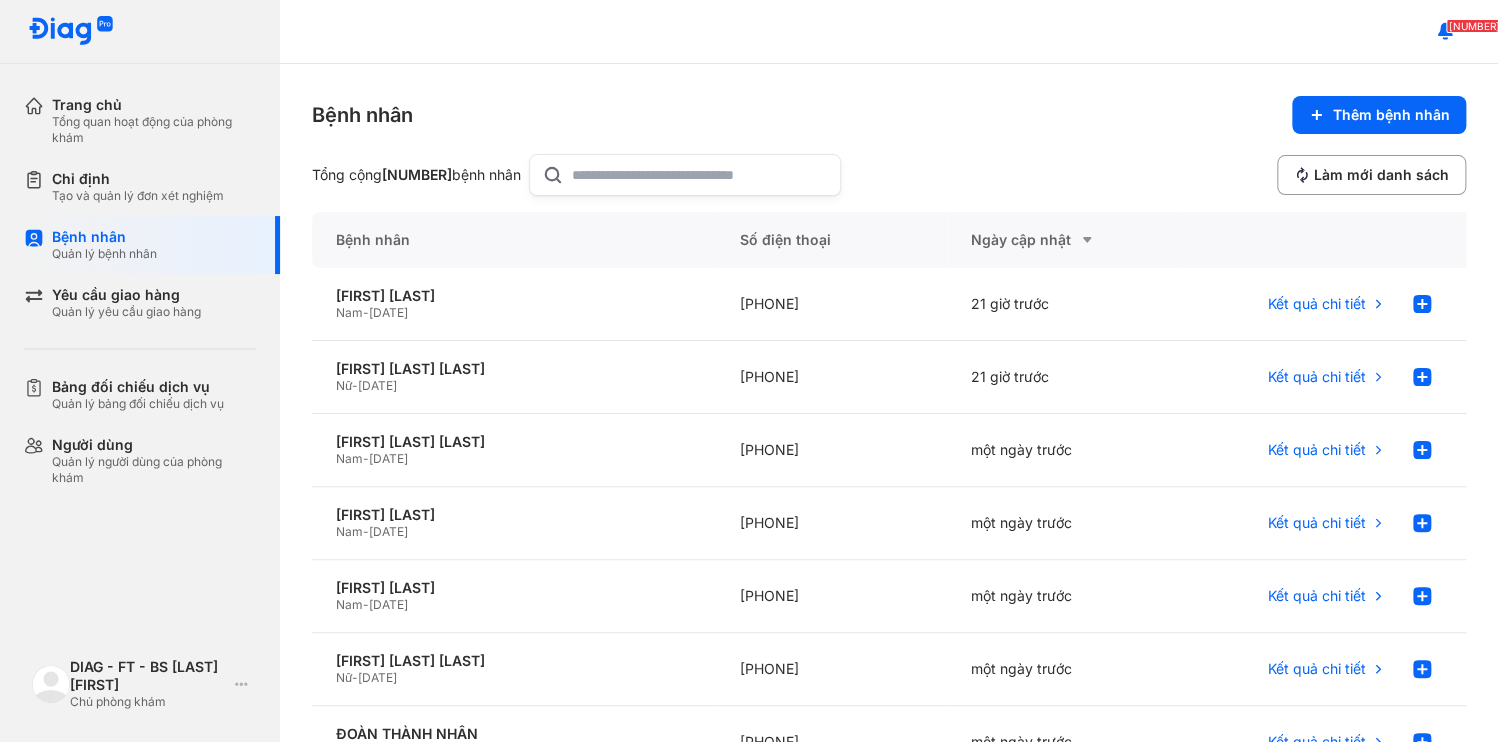 click 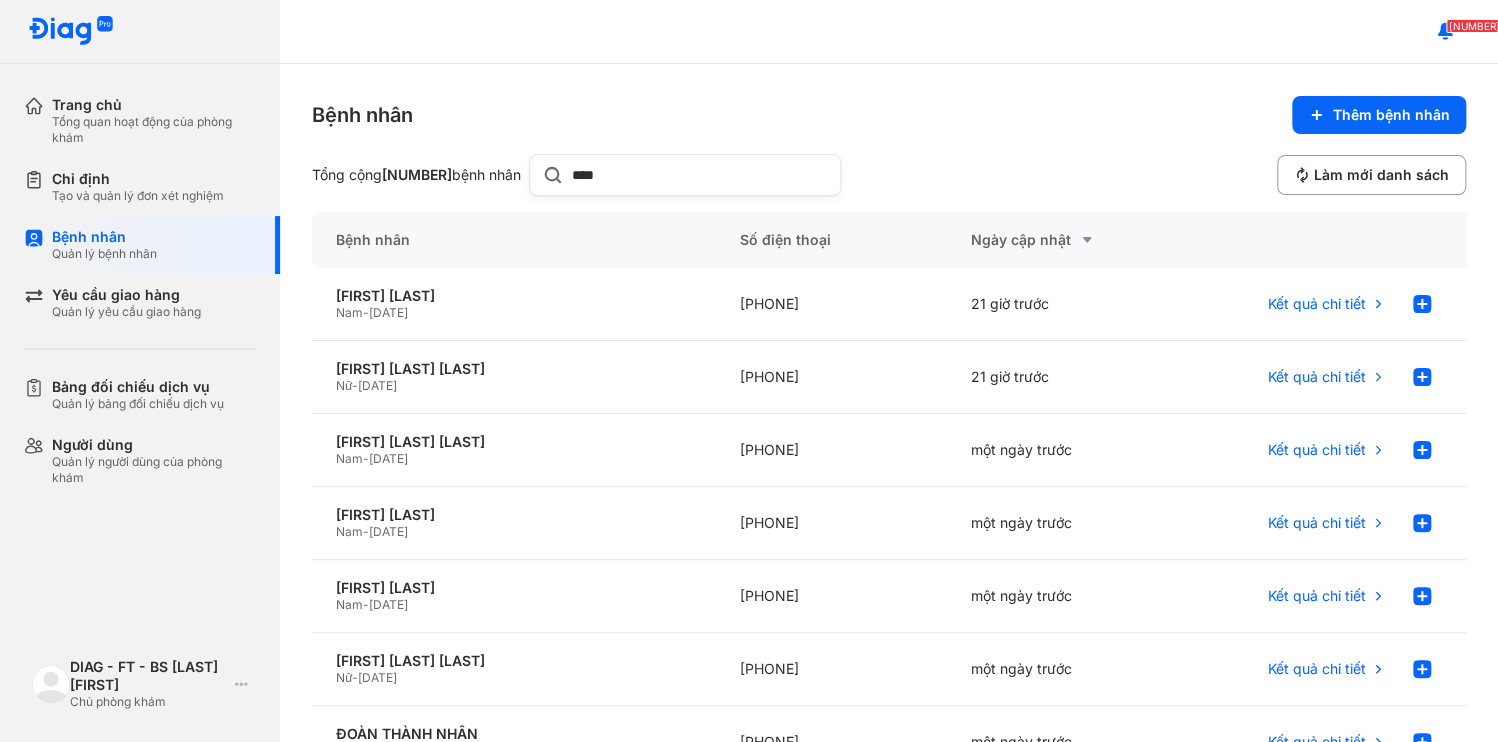 type on "****" 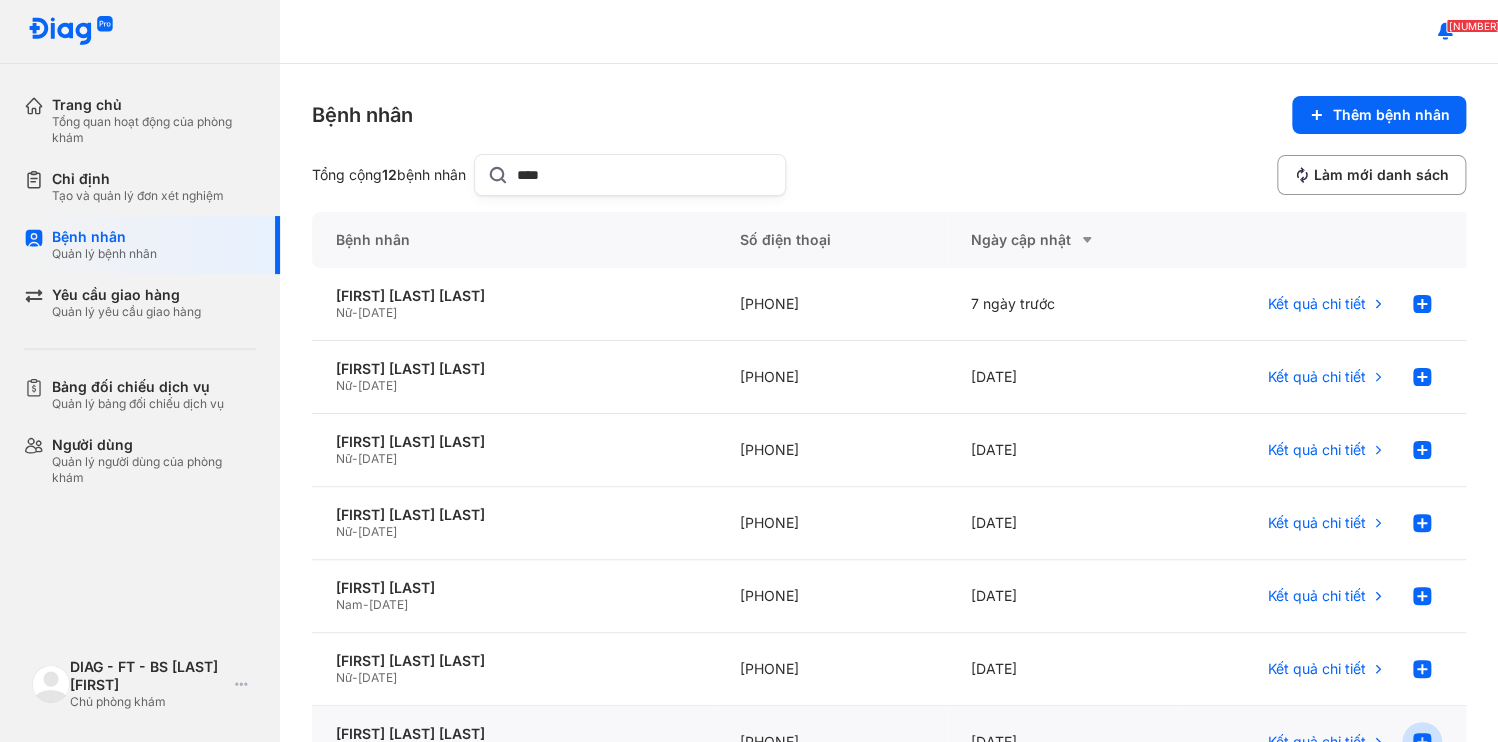 click 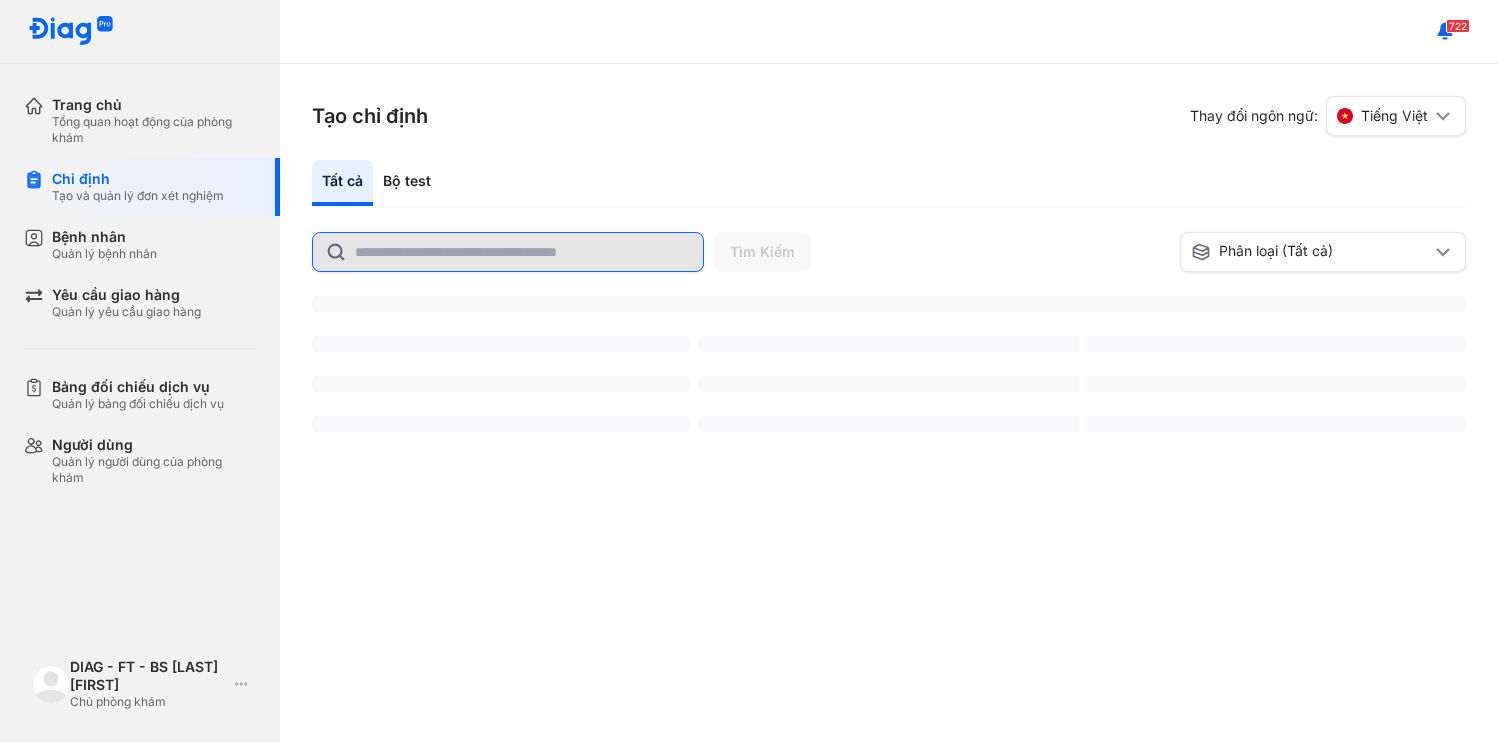 scroll, scrollTop: 0, scrollLeft: 0, axis: both 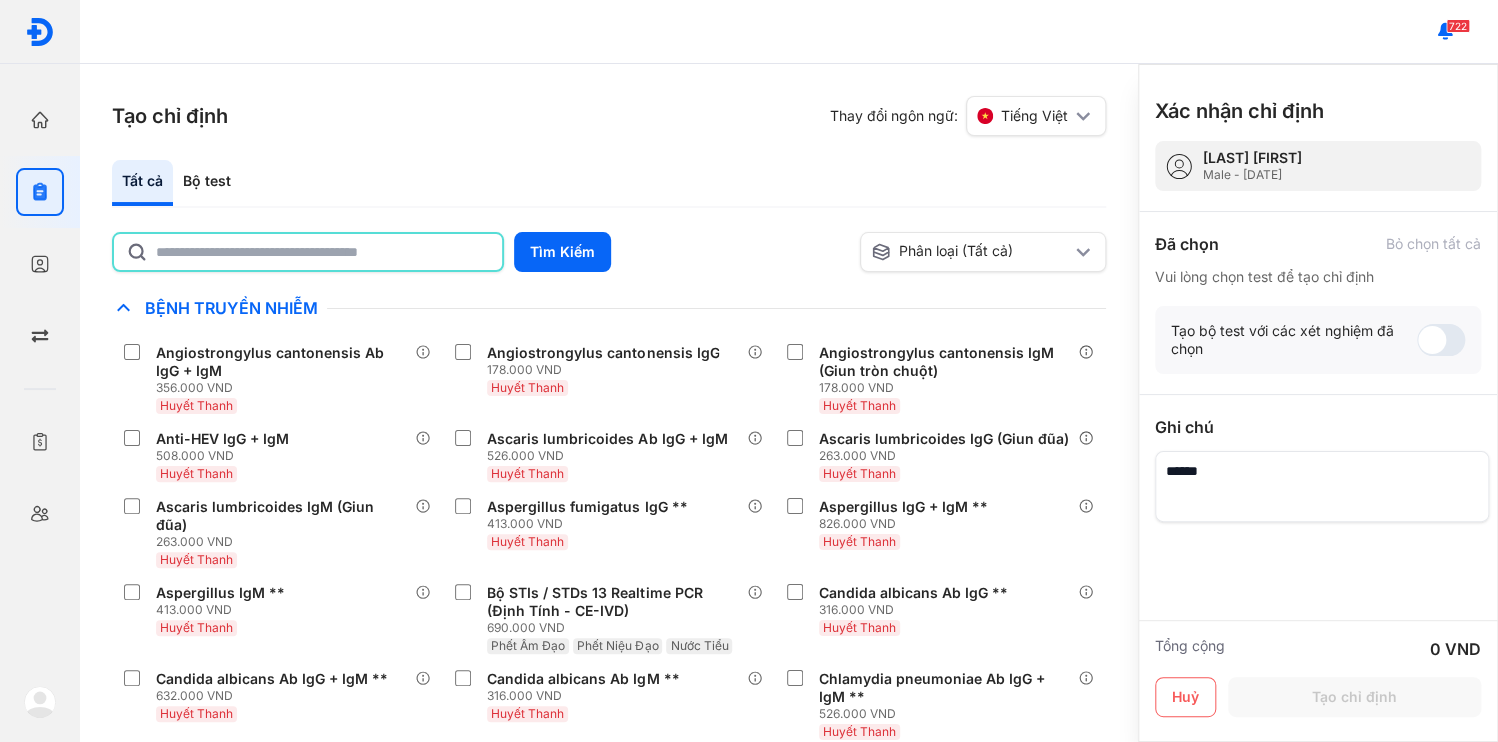 click 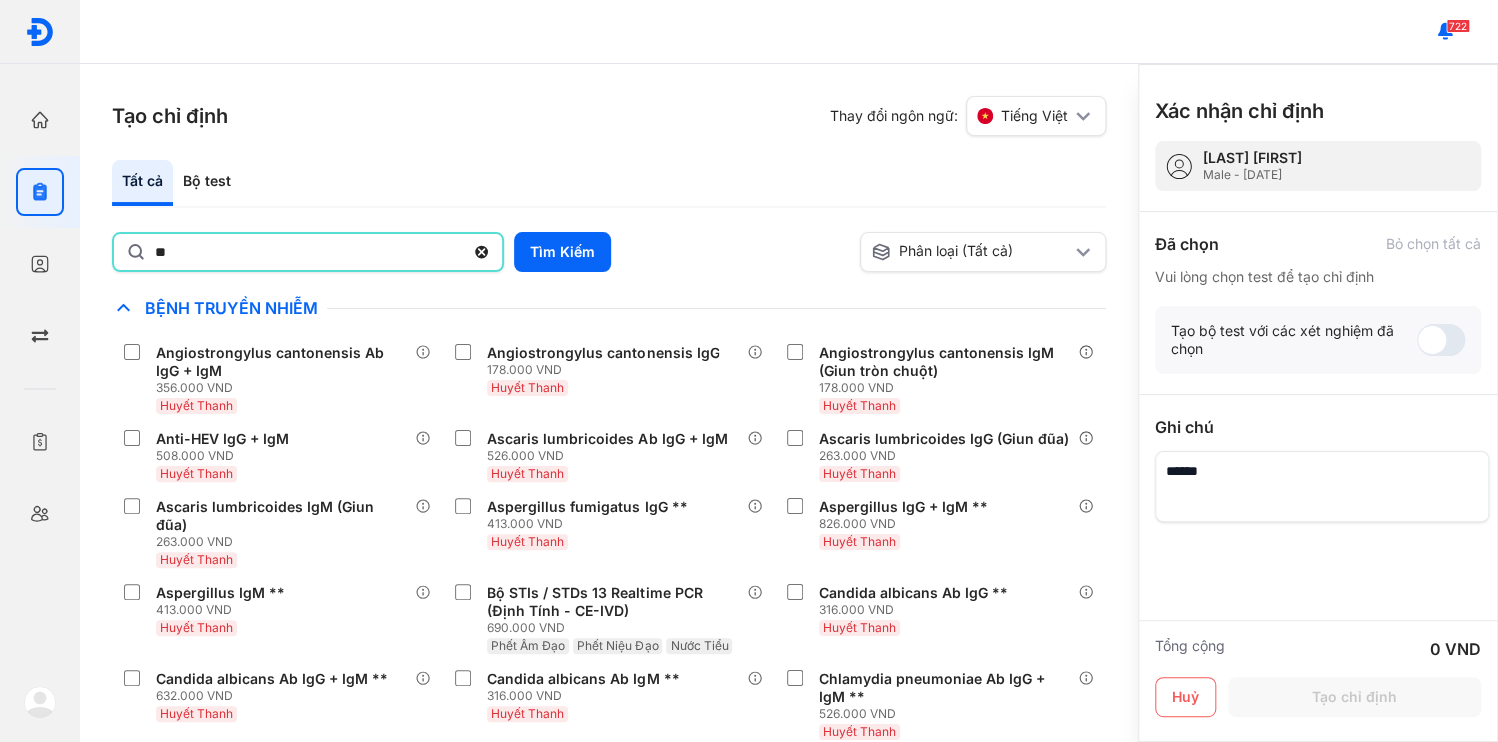 type on "**" 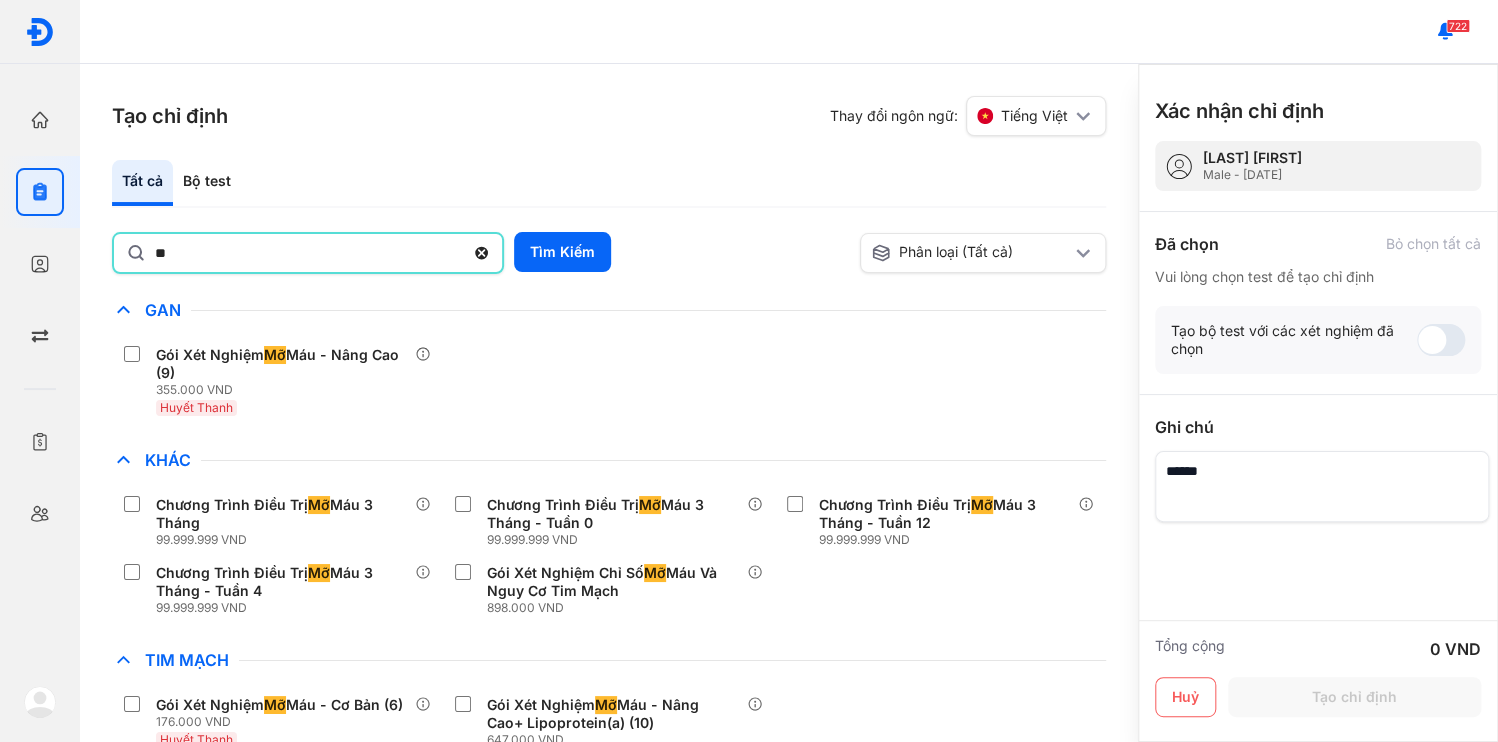drag, startPoint x: 501, startPoint y: 316, endPoint x: 488, endPoint y: 374, distance: 59.439045 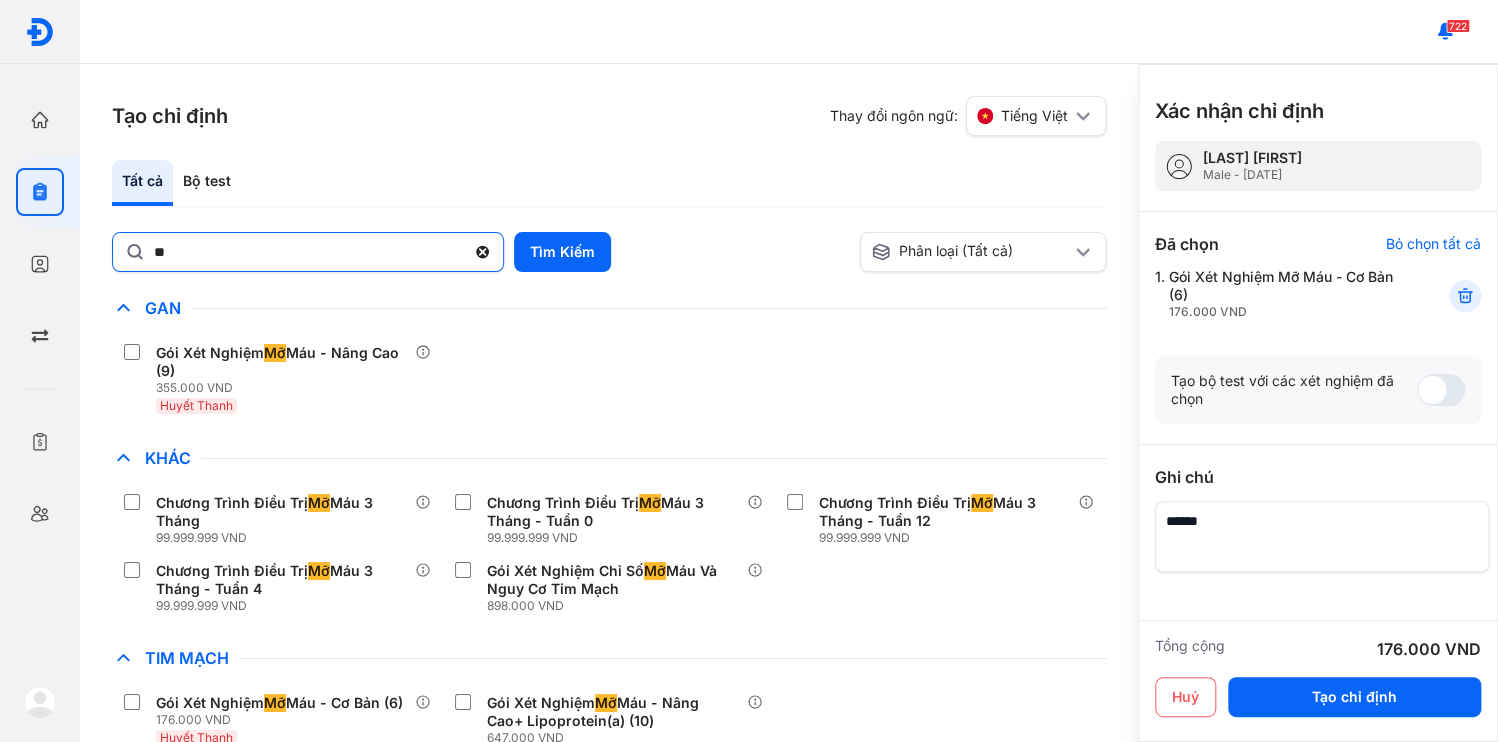 click 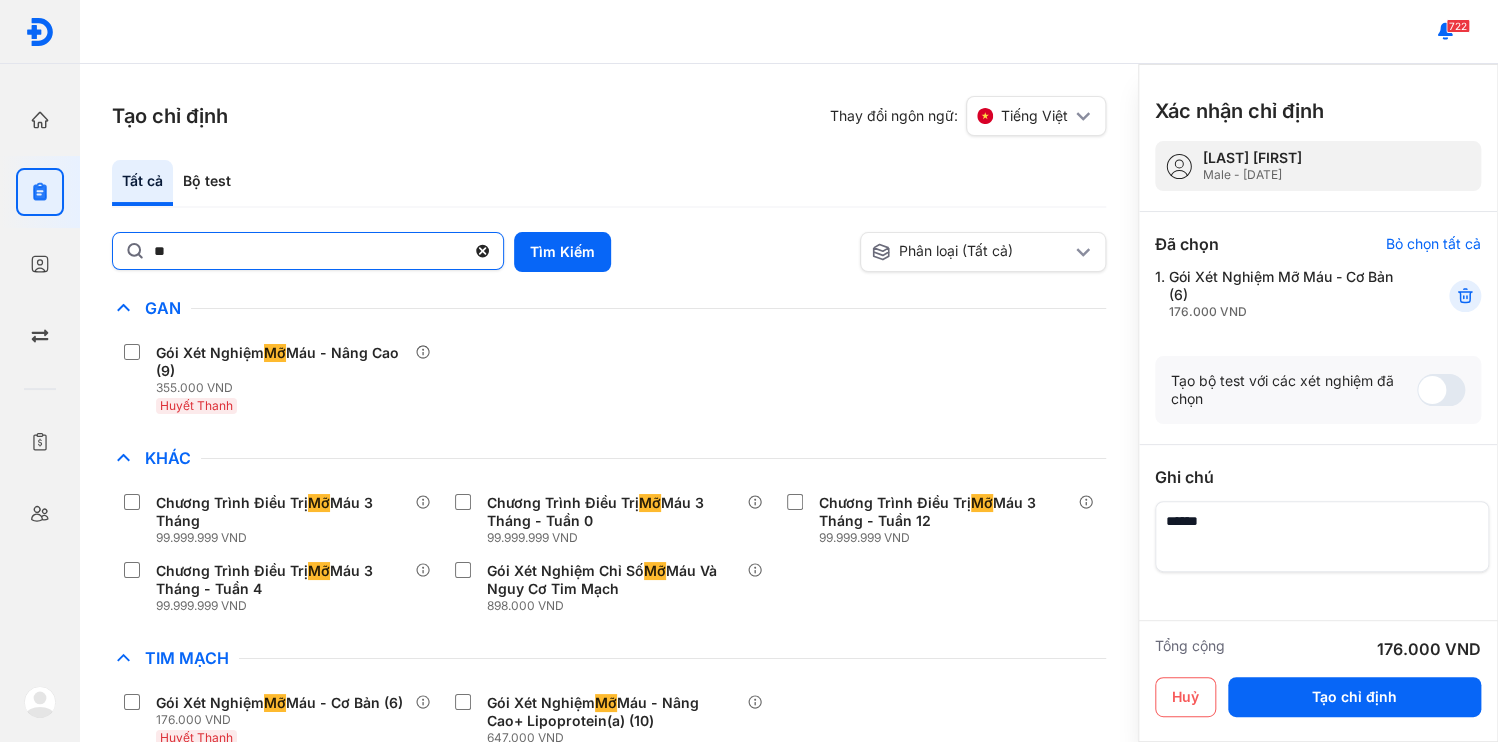 click on "**" 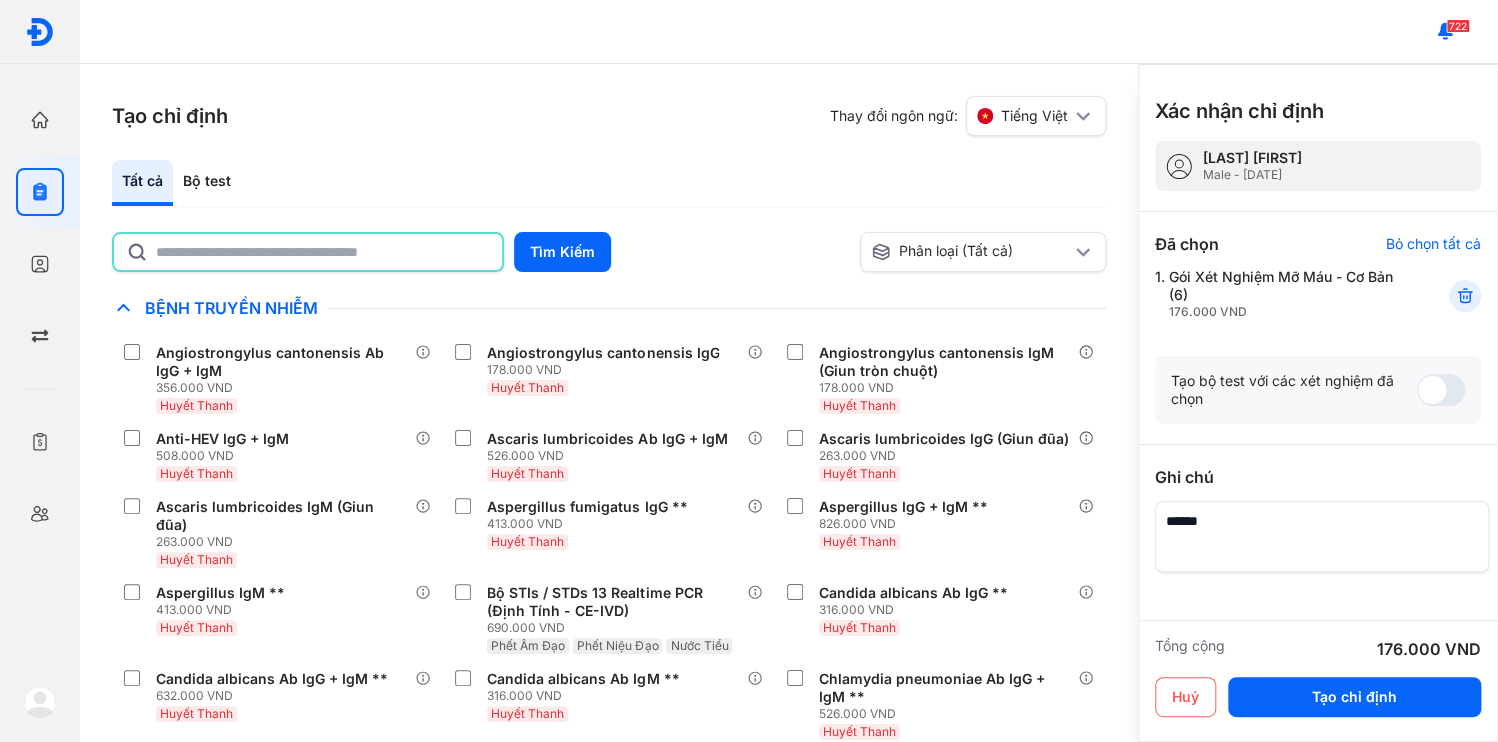 click 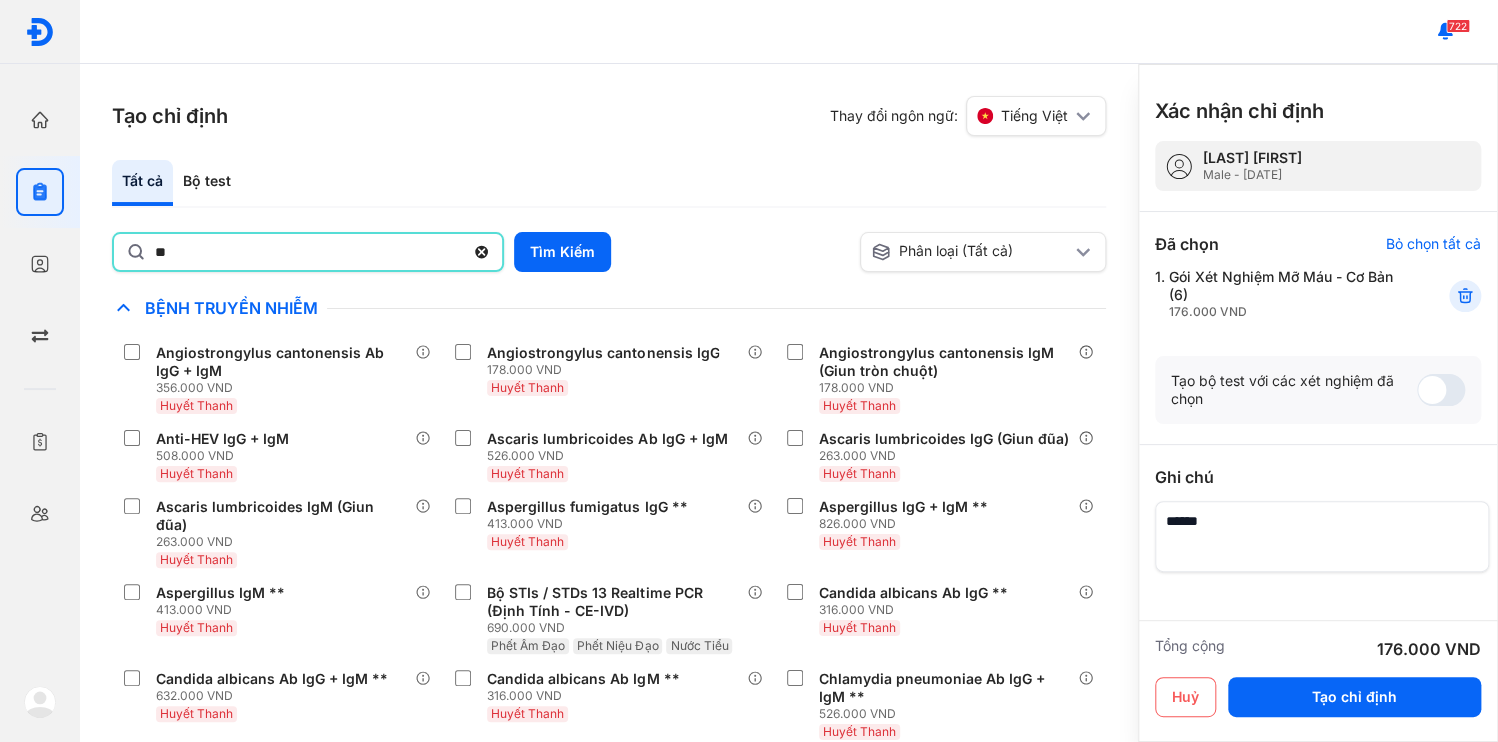 type on "*" 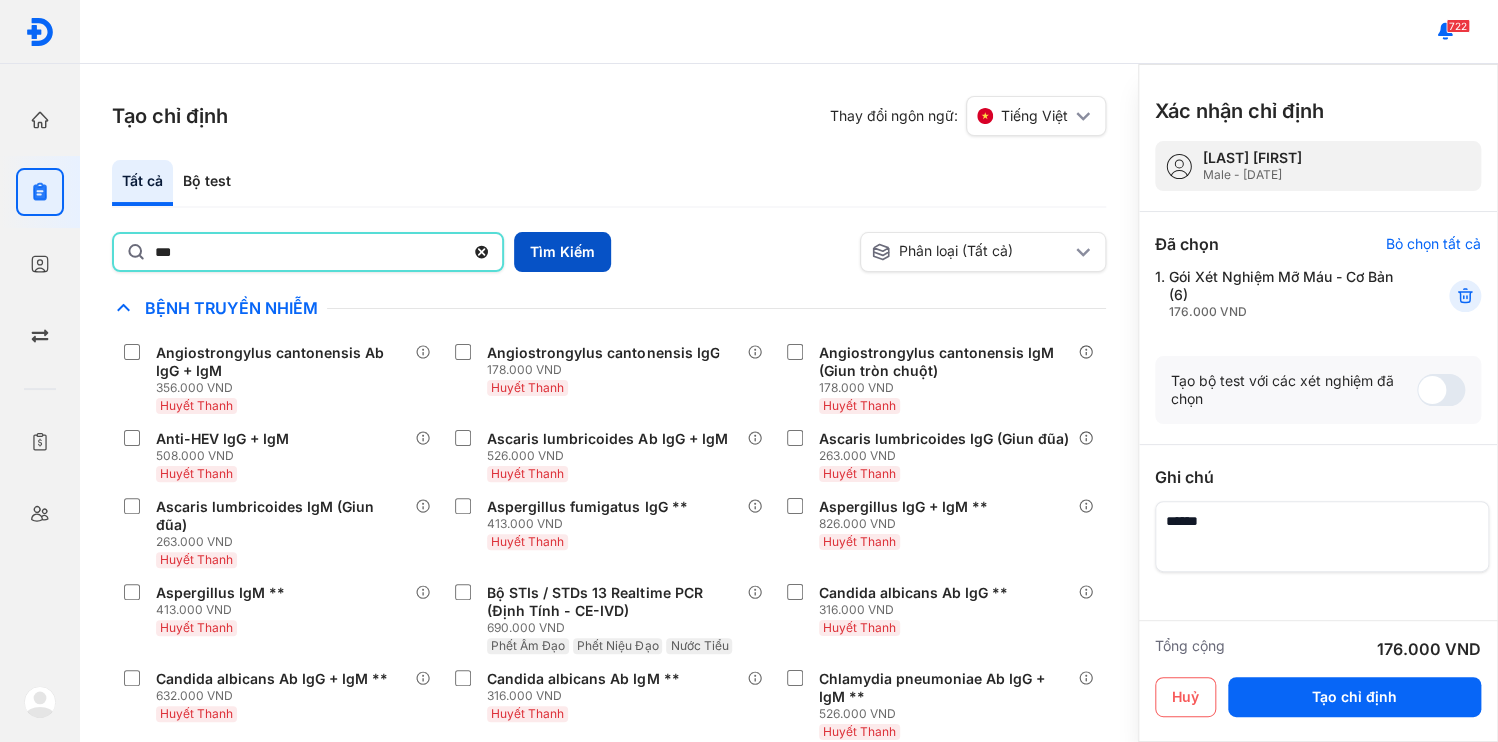 type on "***" 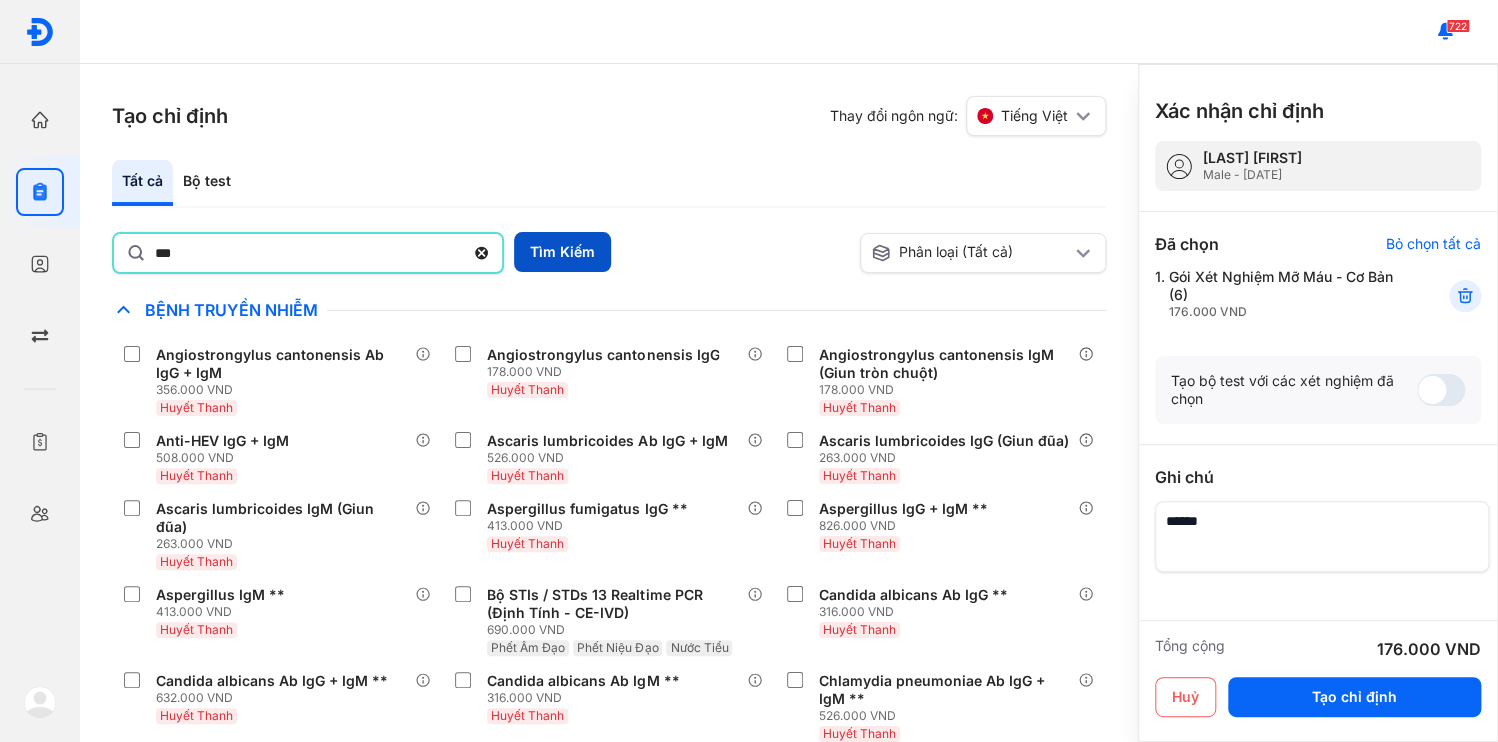 drag, startPoint x: 557, startPoint y: 235, endPoint x: 544, endPoint y: 236, distance: 13.038404 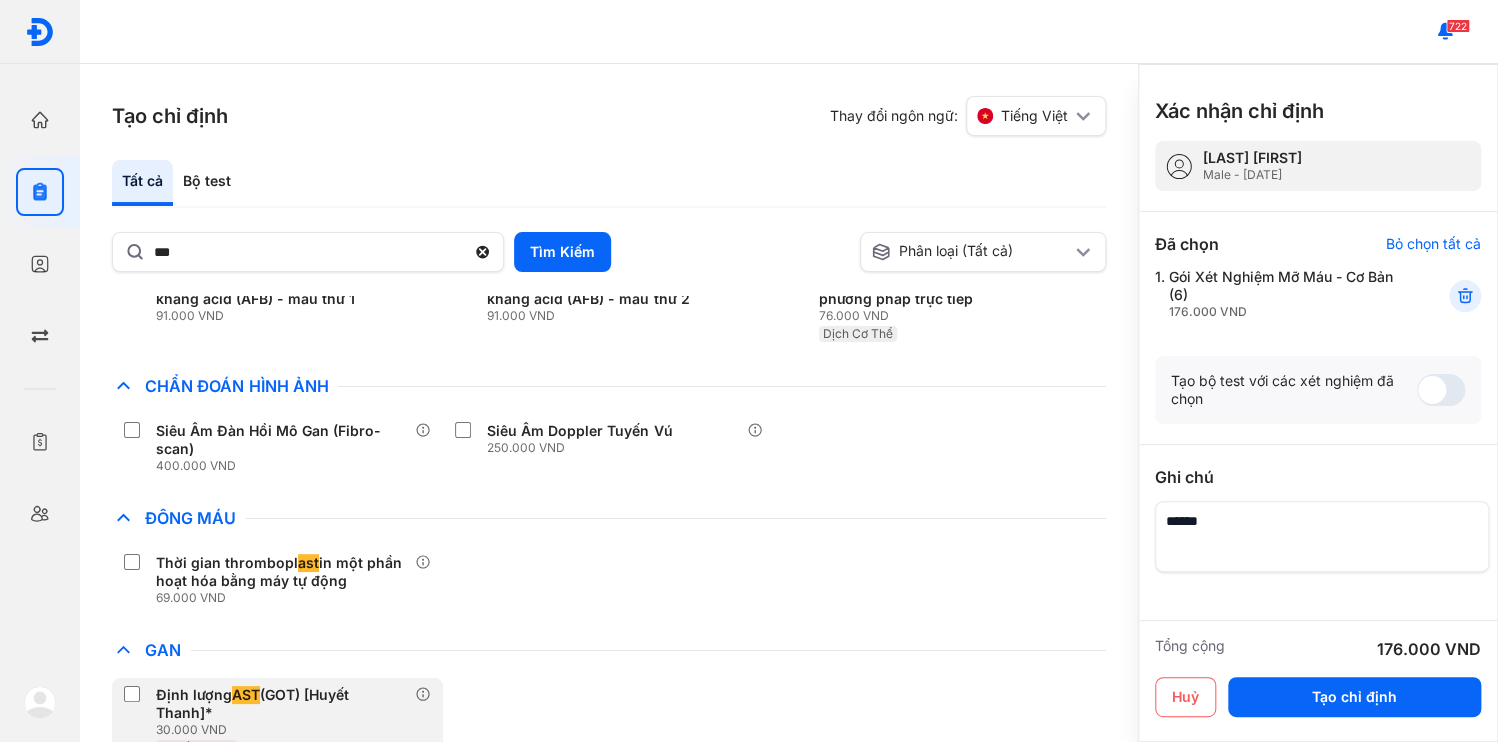 scroll, scrollTop: 160, scrollLeft: 0, axis: vertical 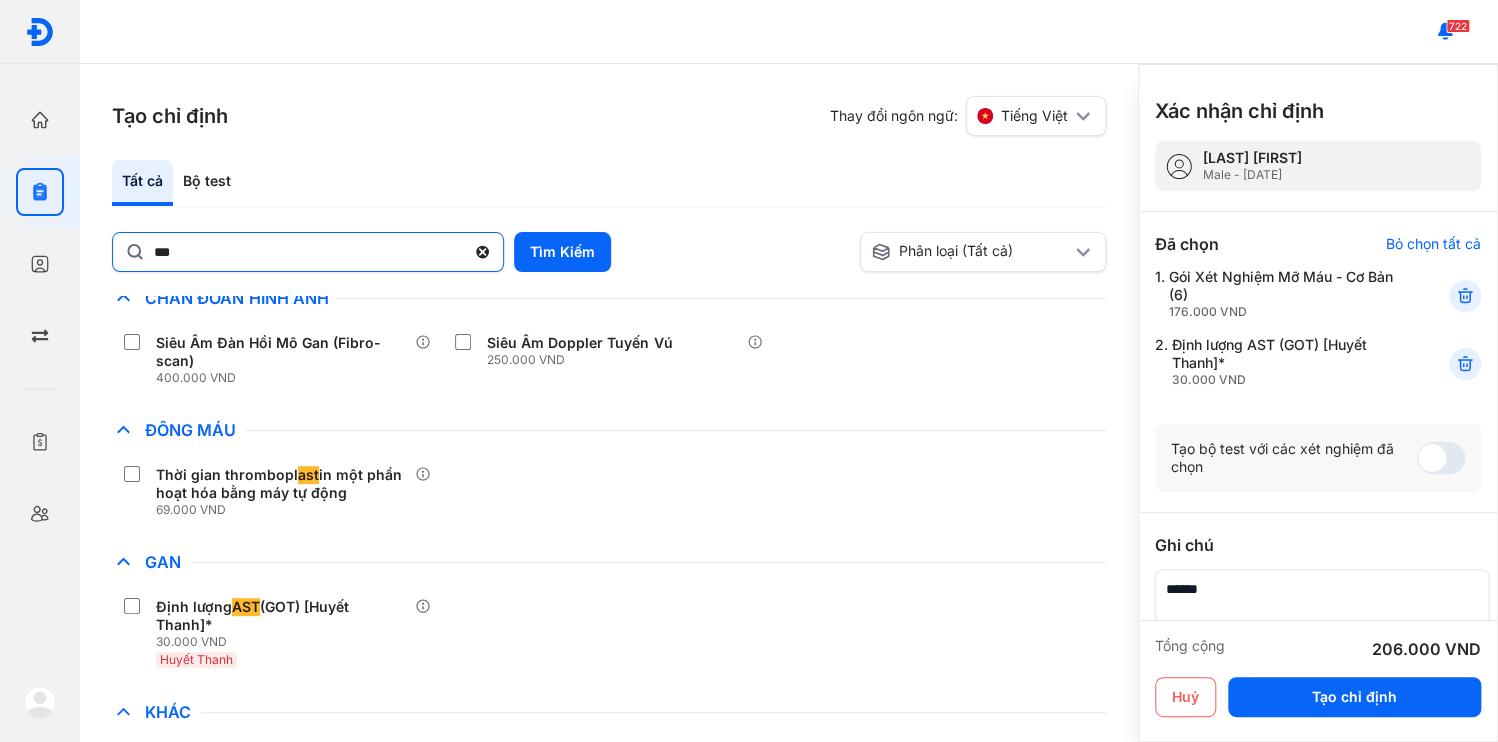 click 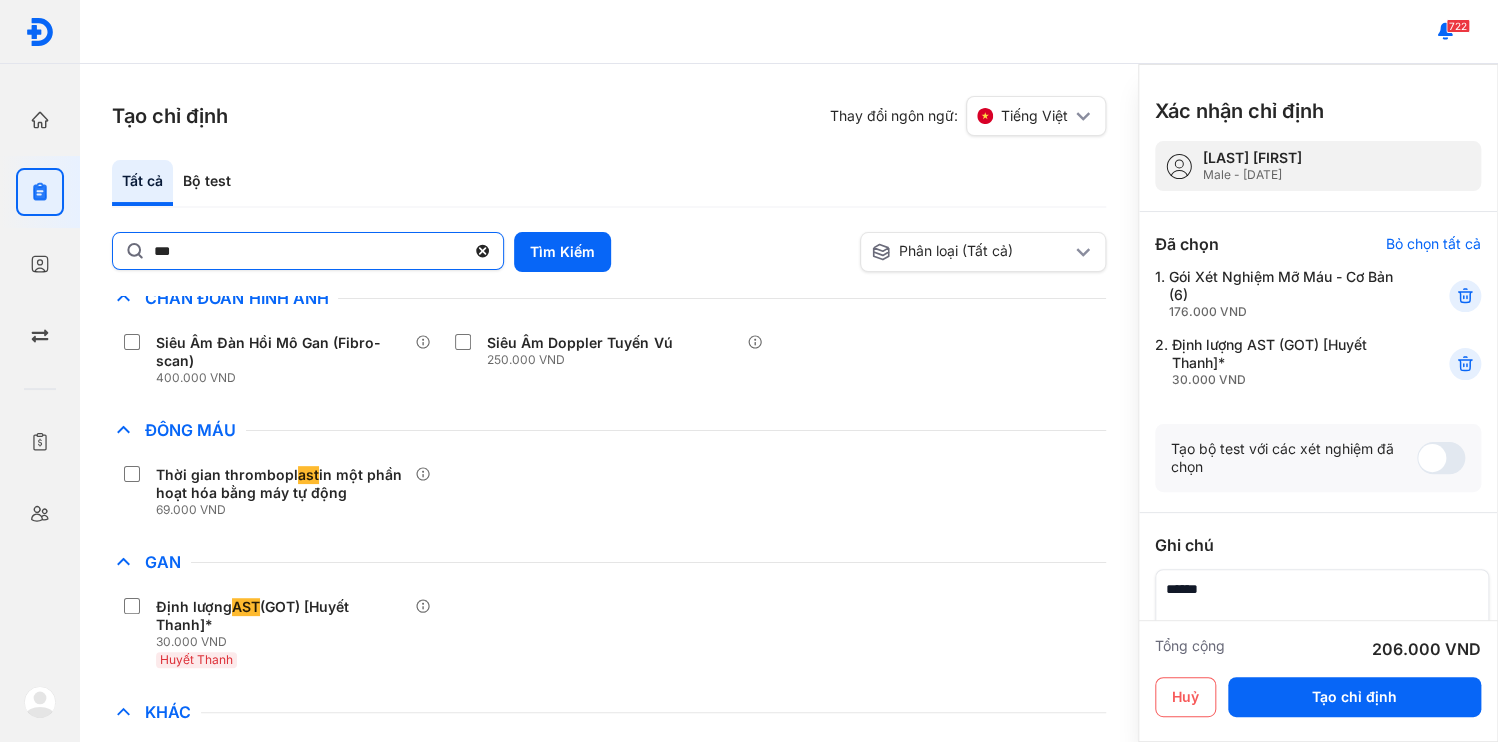 click on "***" 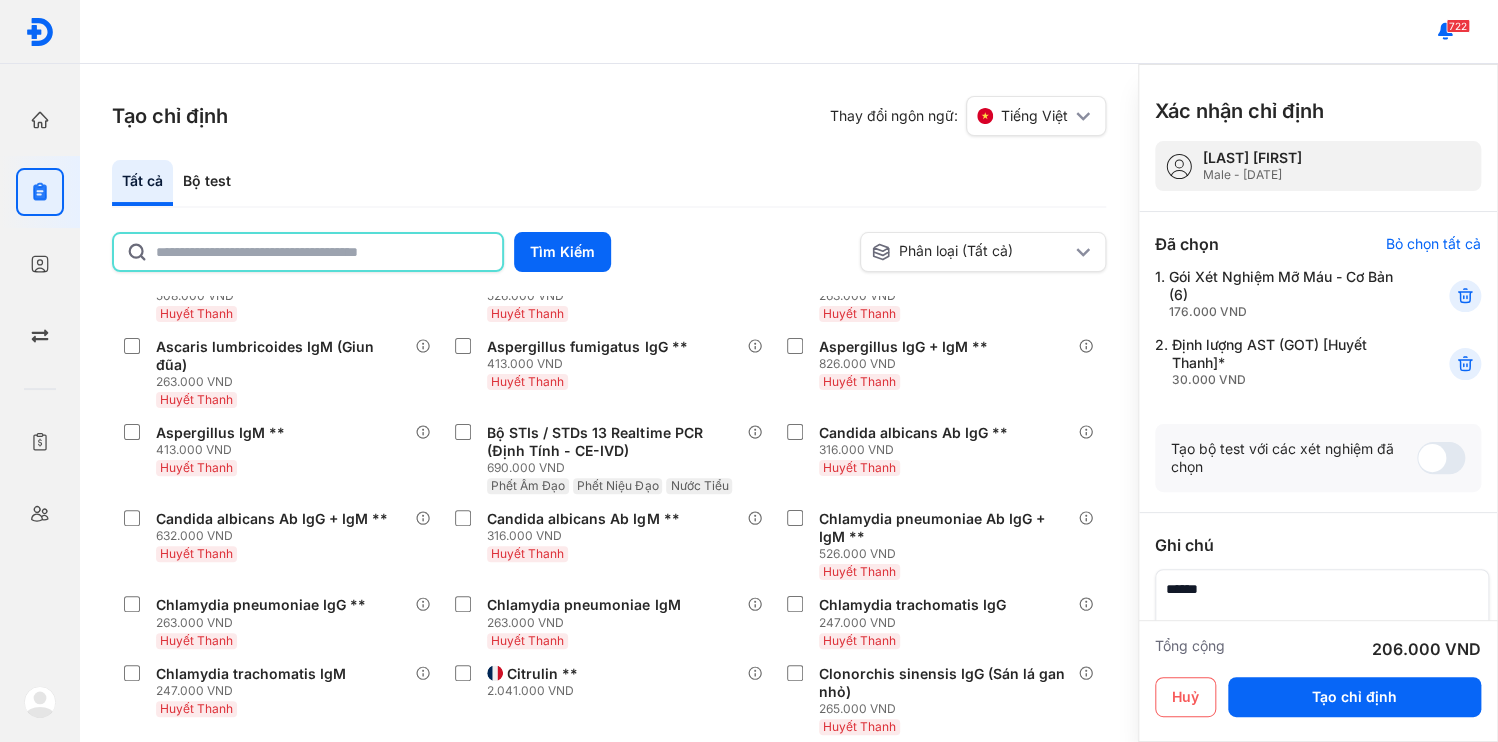 scroll, scrollTop: 3532, scrollLeft: 0, axis: vertical 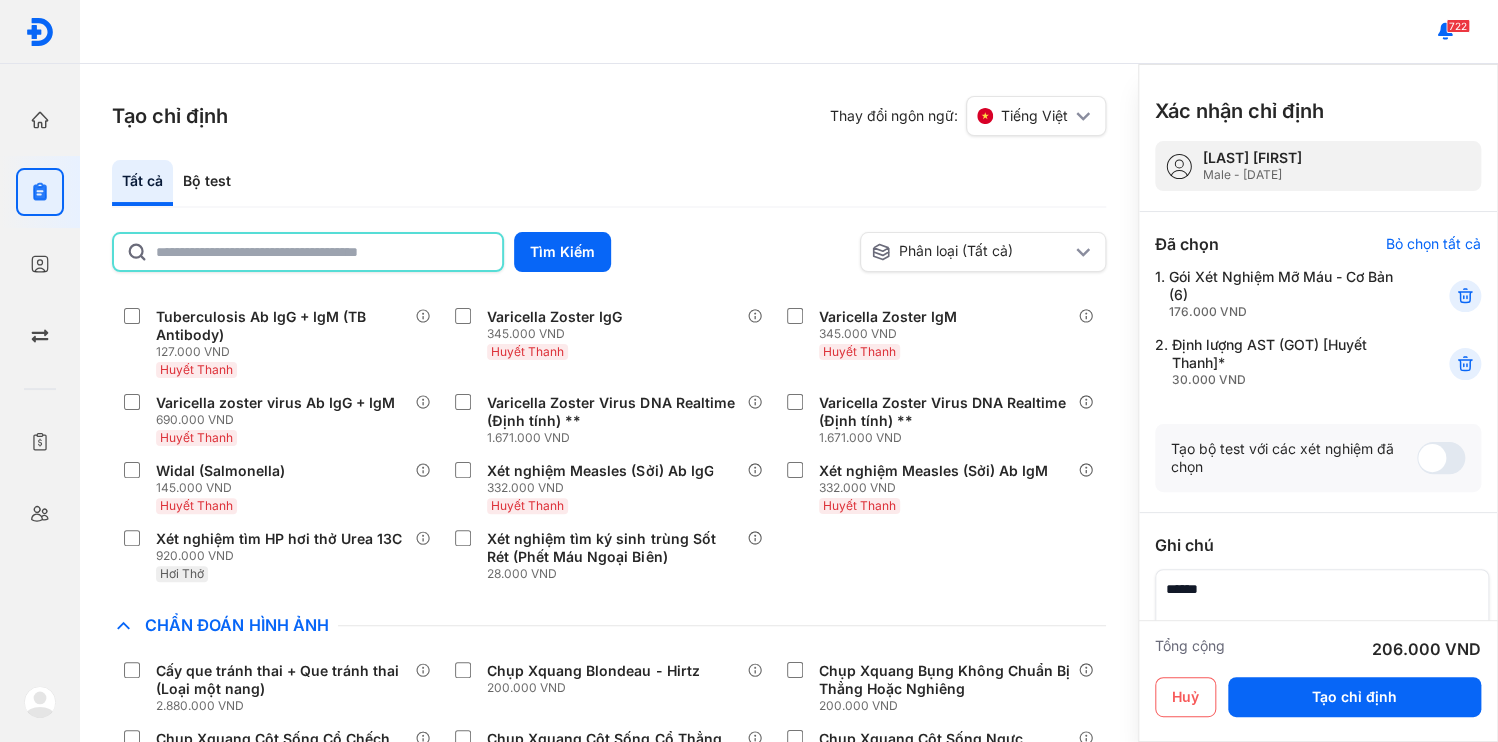 click 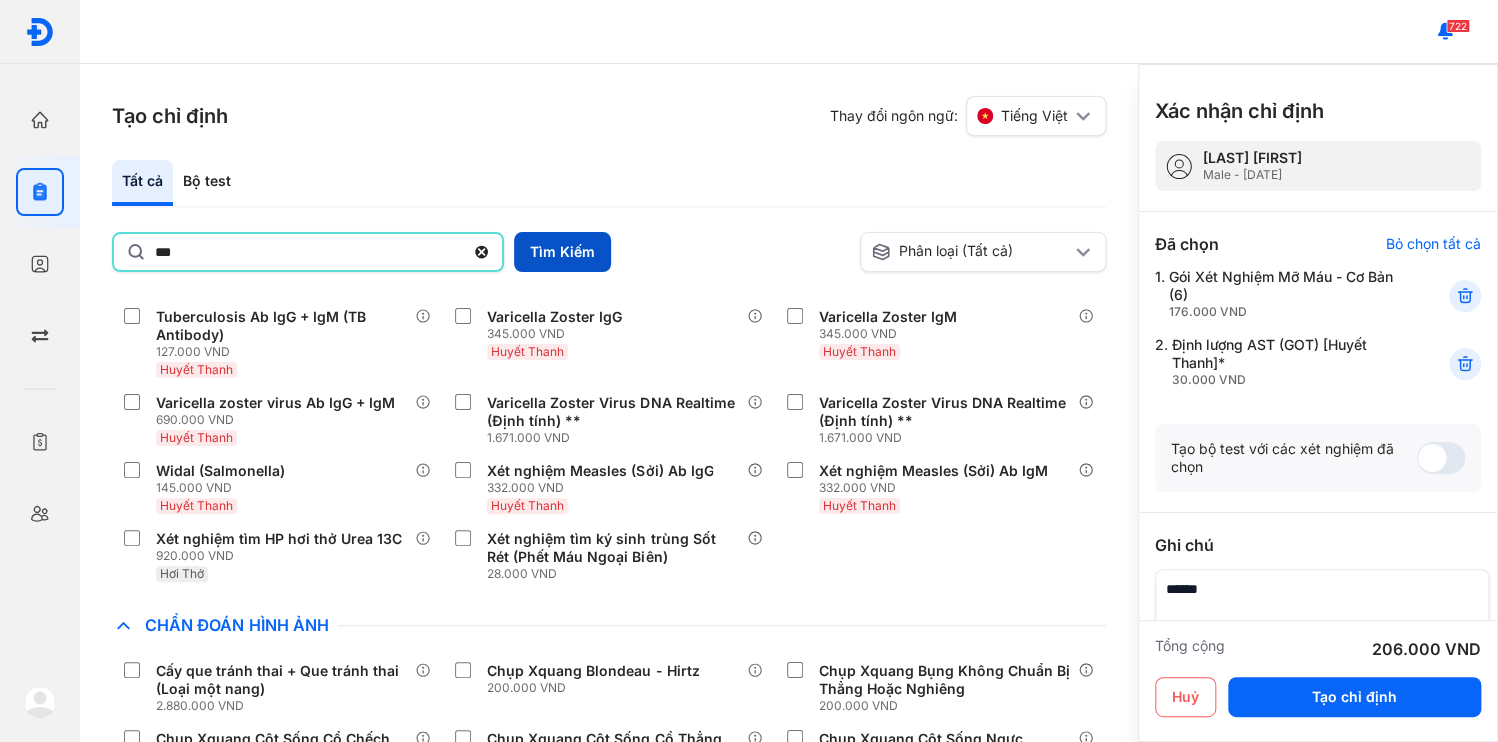type on "***" 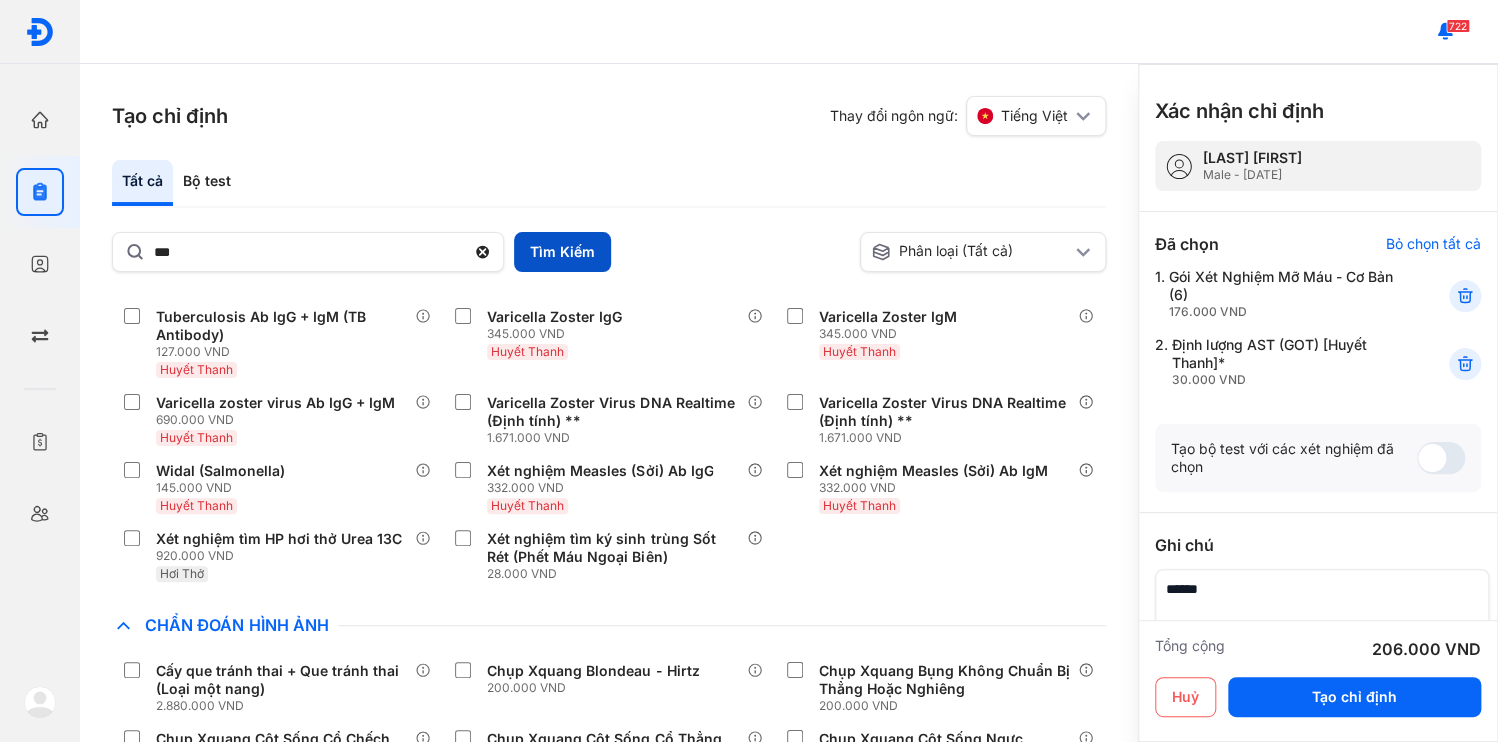 click on "Tìm Kiếm" at bounding box center (562, 252) 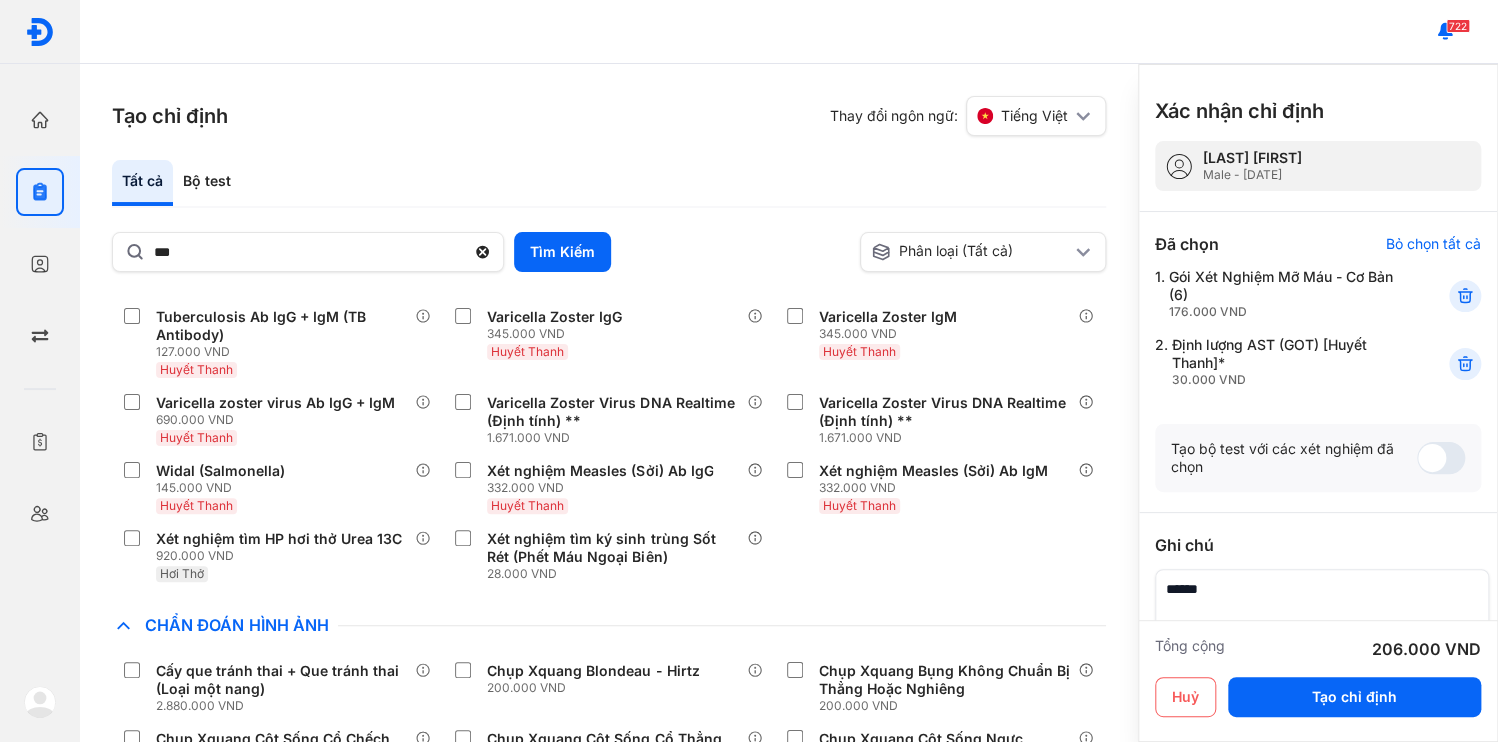 scroll, scrollTop: 1293, scrollLeft: 0, axis: vertical 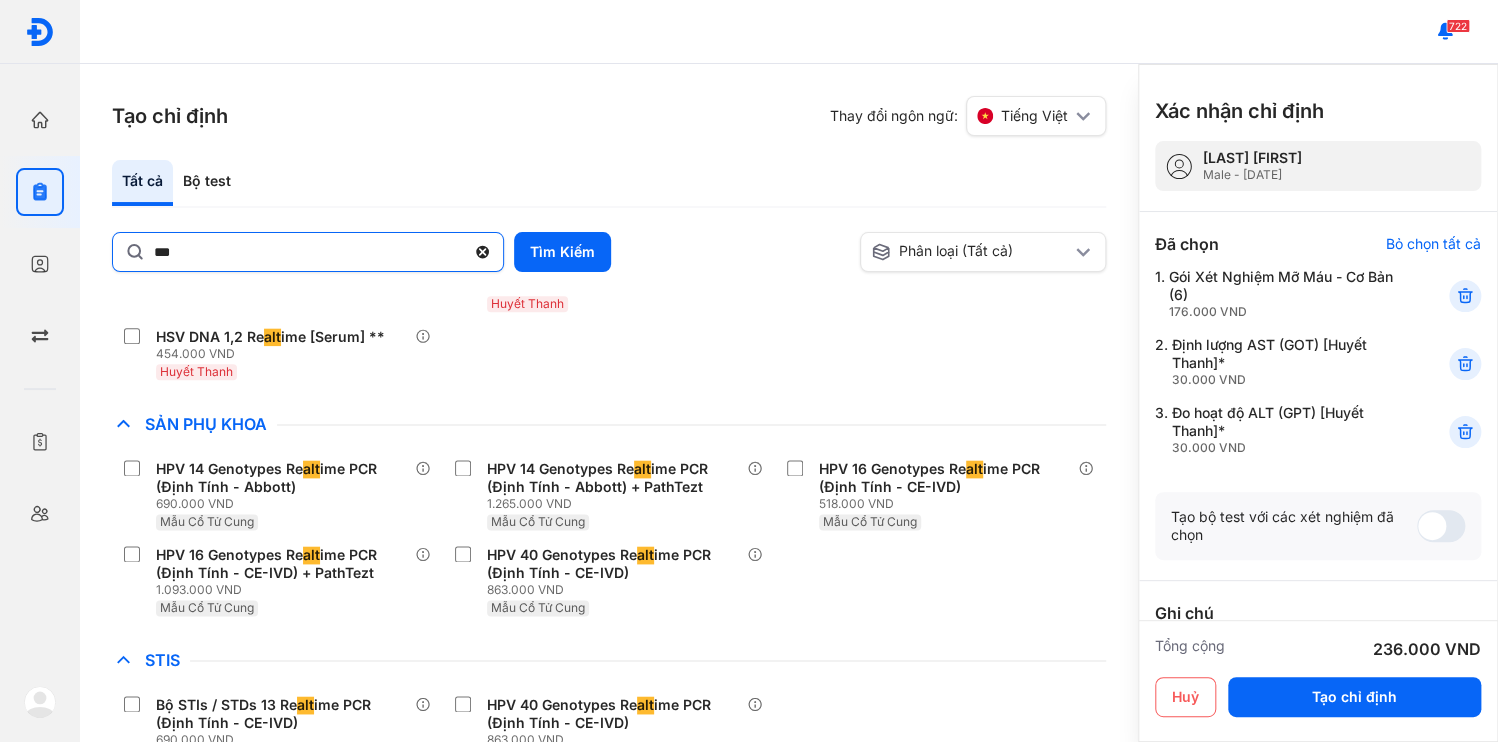 click 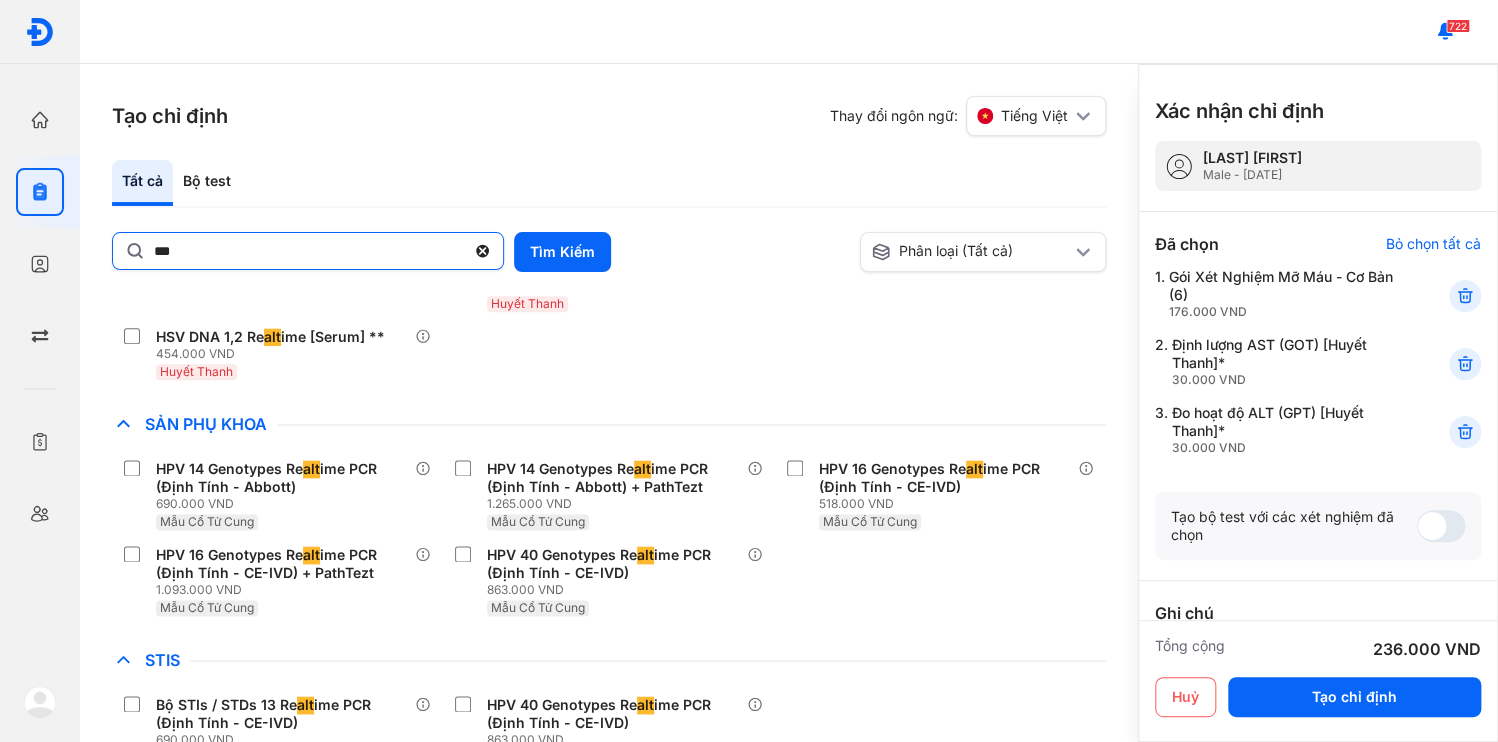 click on "***" 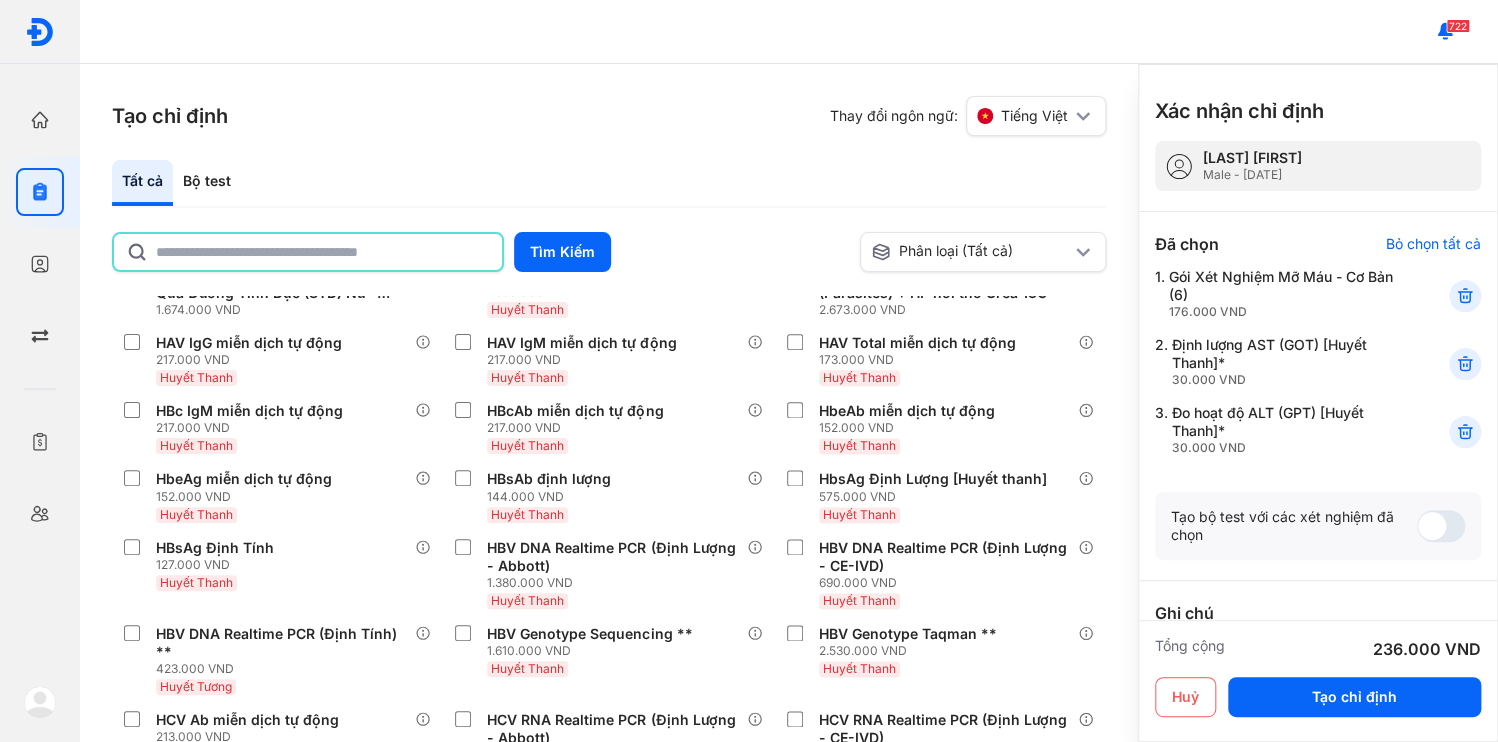 click 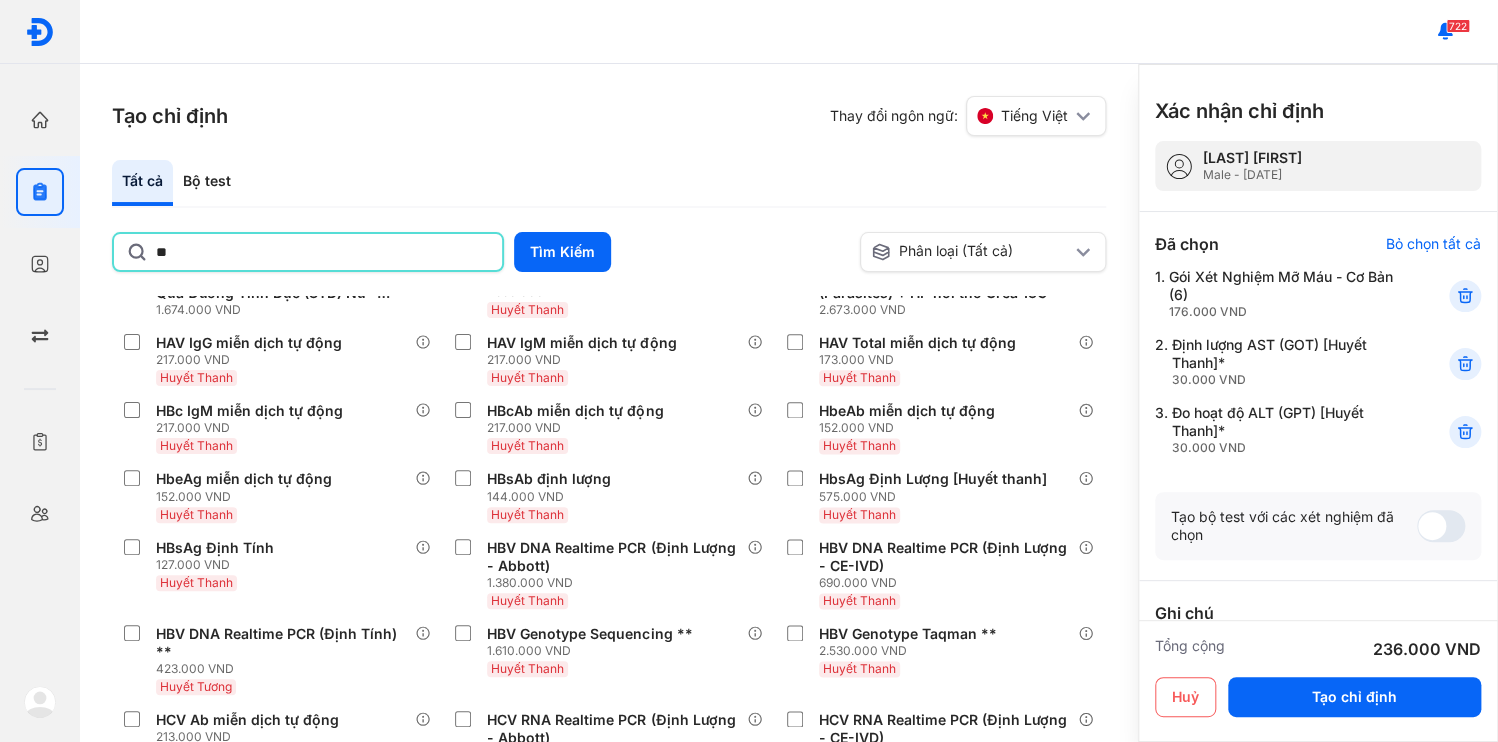 type on "*" 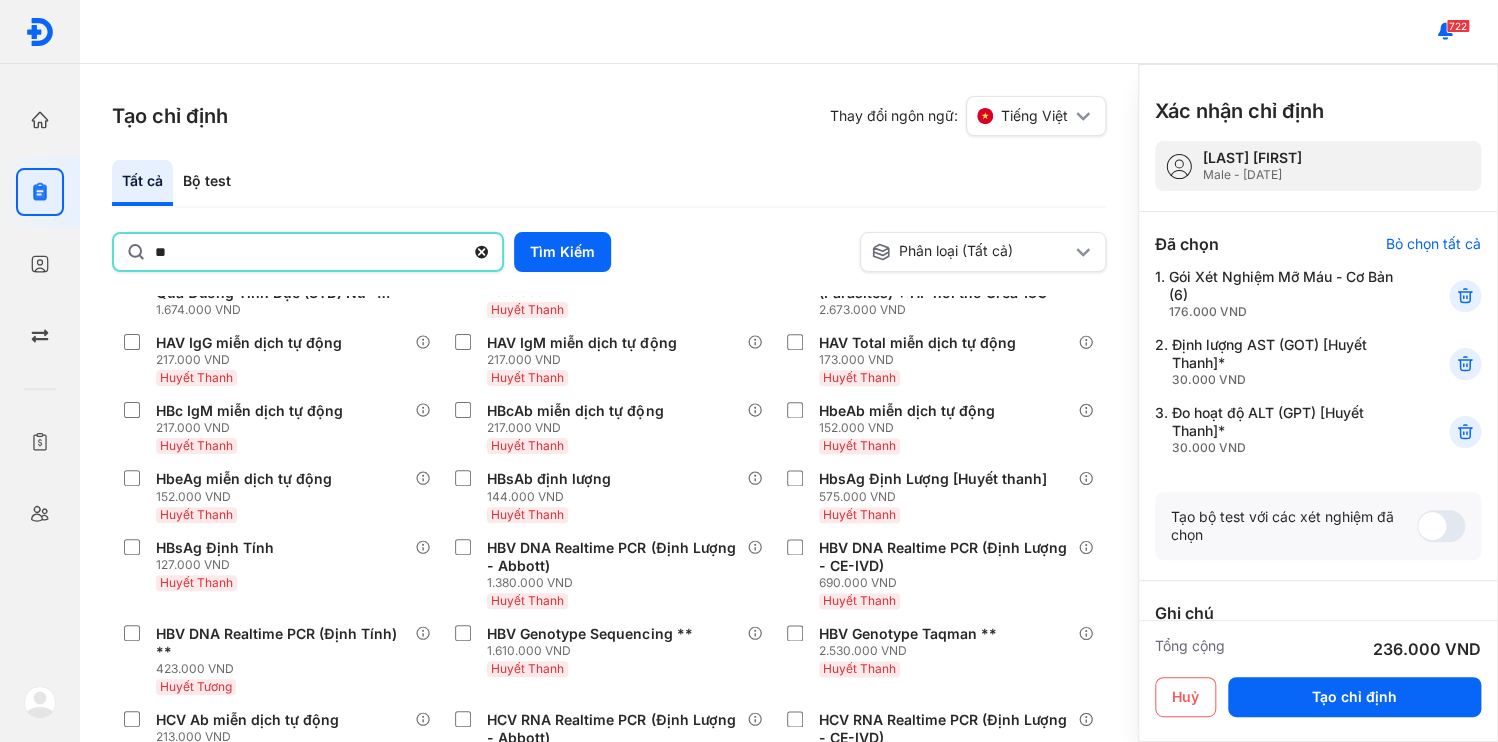 type on "*" 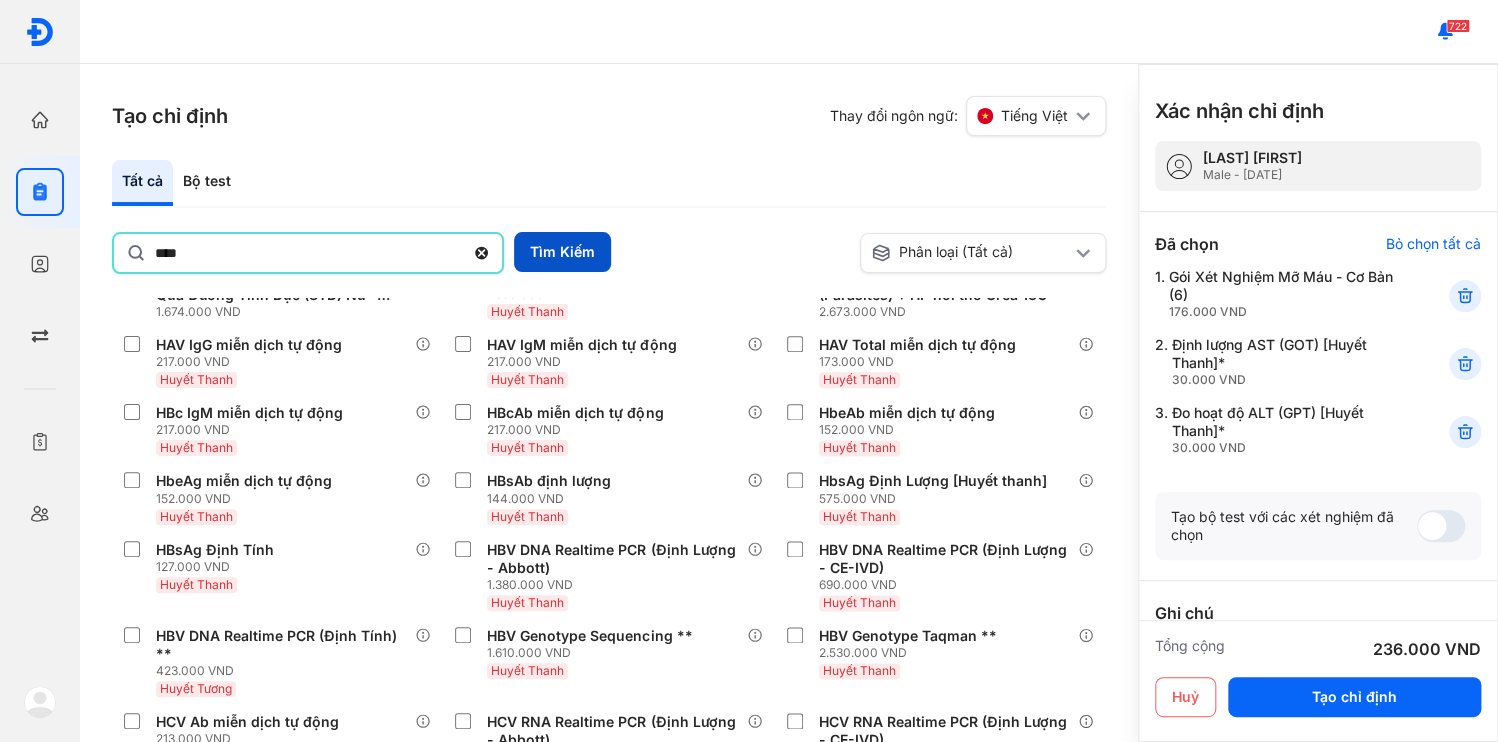 click on "Tìm Kiếm" at bounding box center [562, 252] 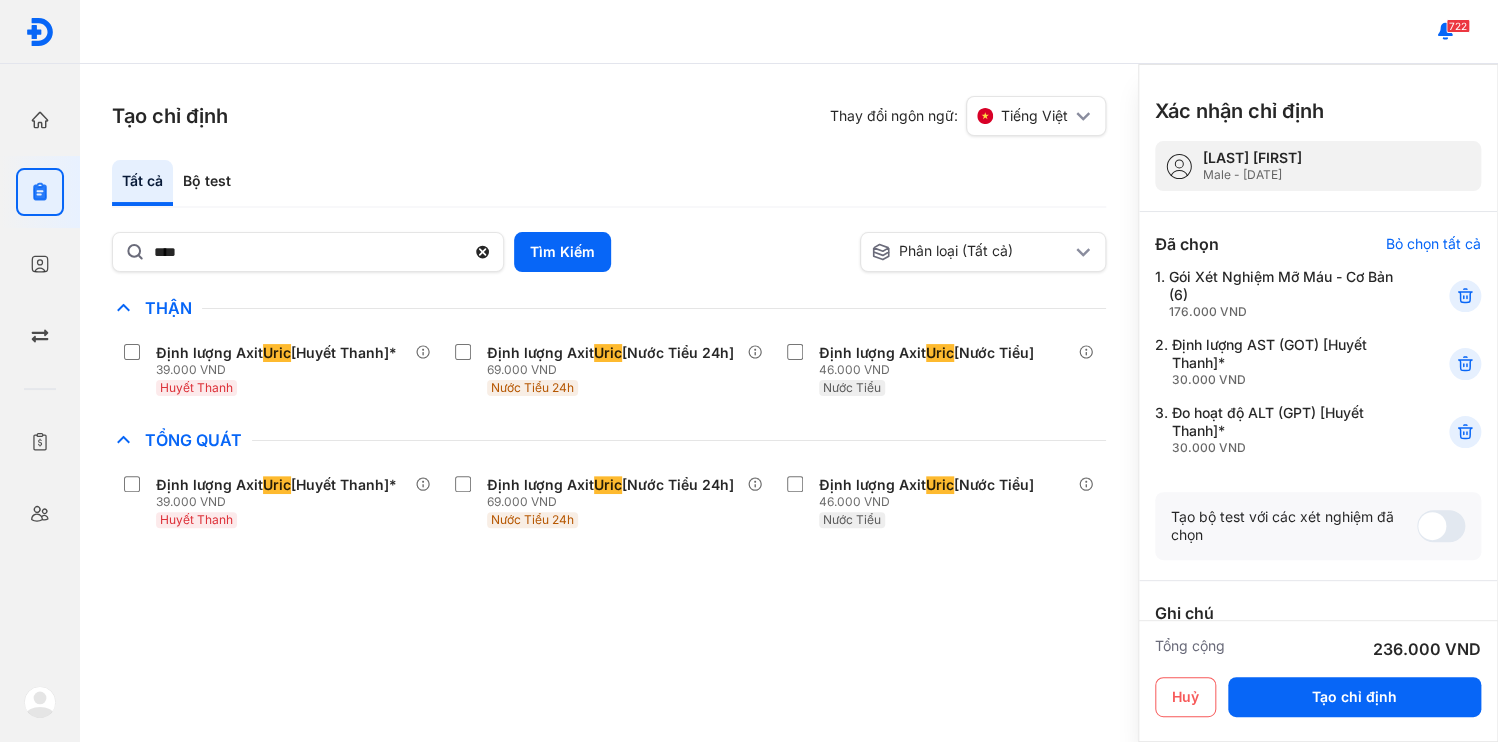 scroll, scrollTop: 0, scrollLeft: 0, axis: both 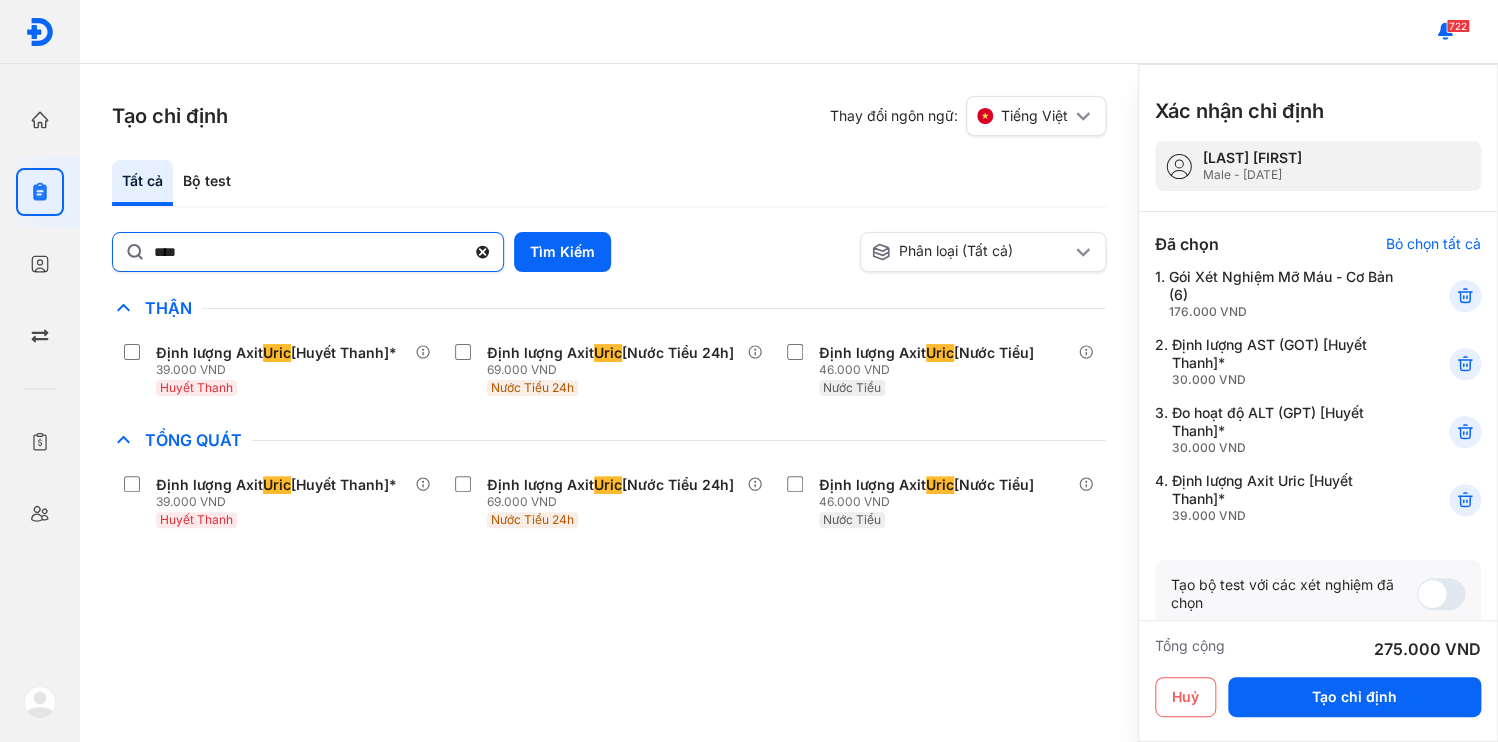 click 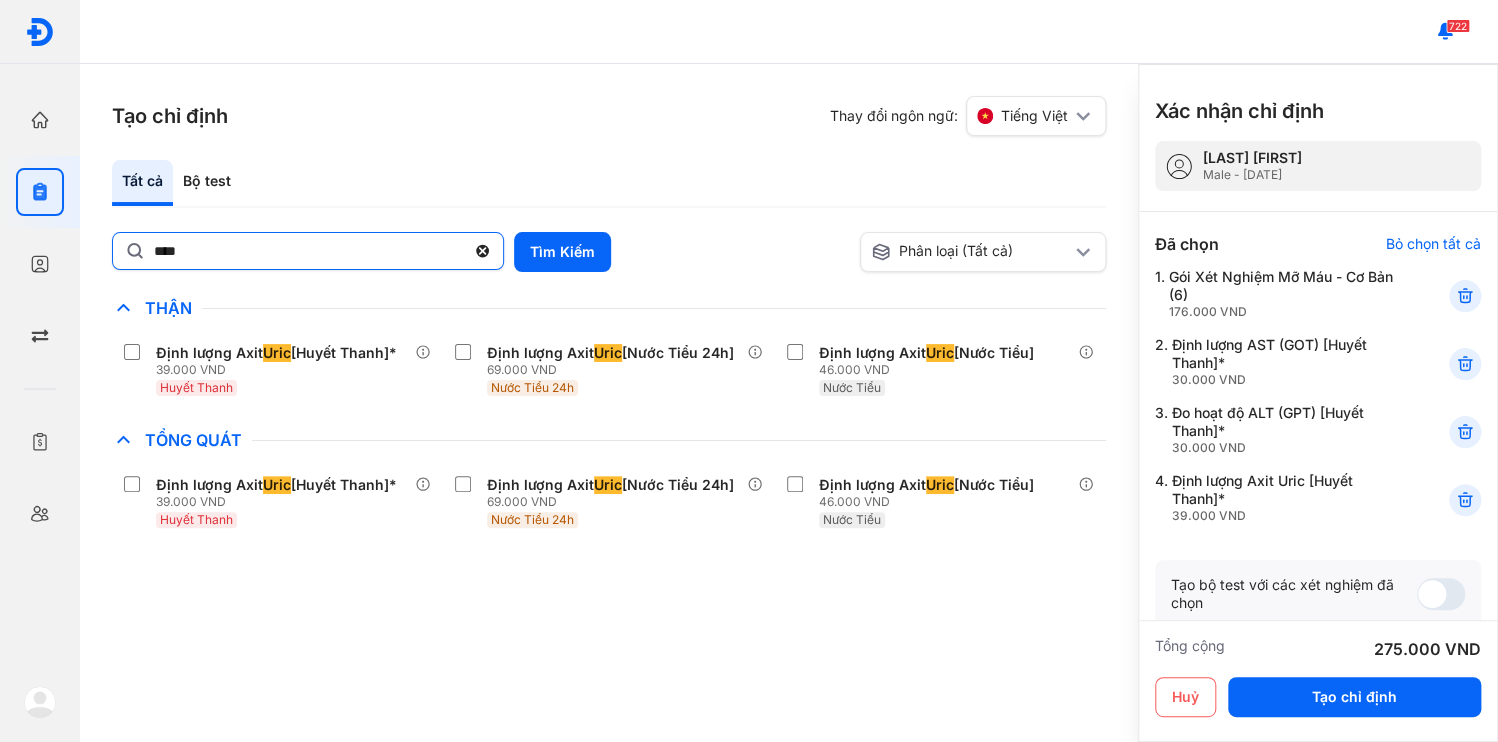 click on "****" 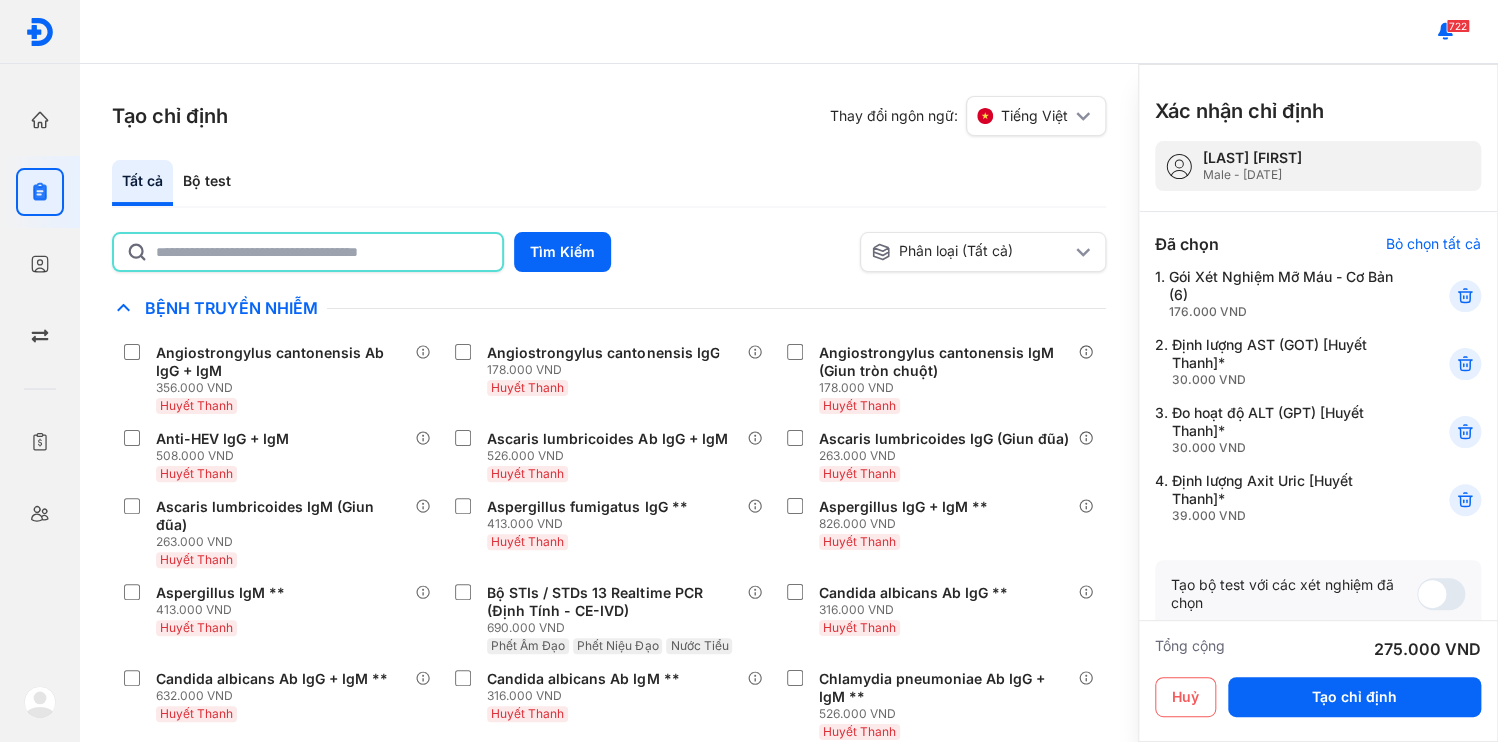 click 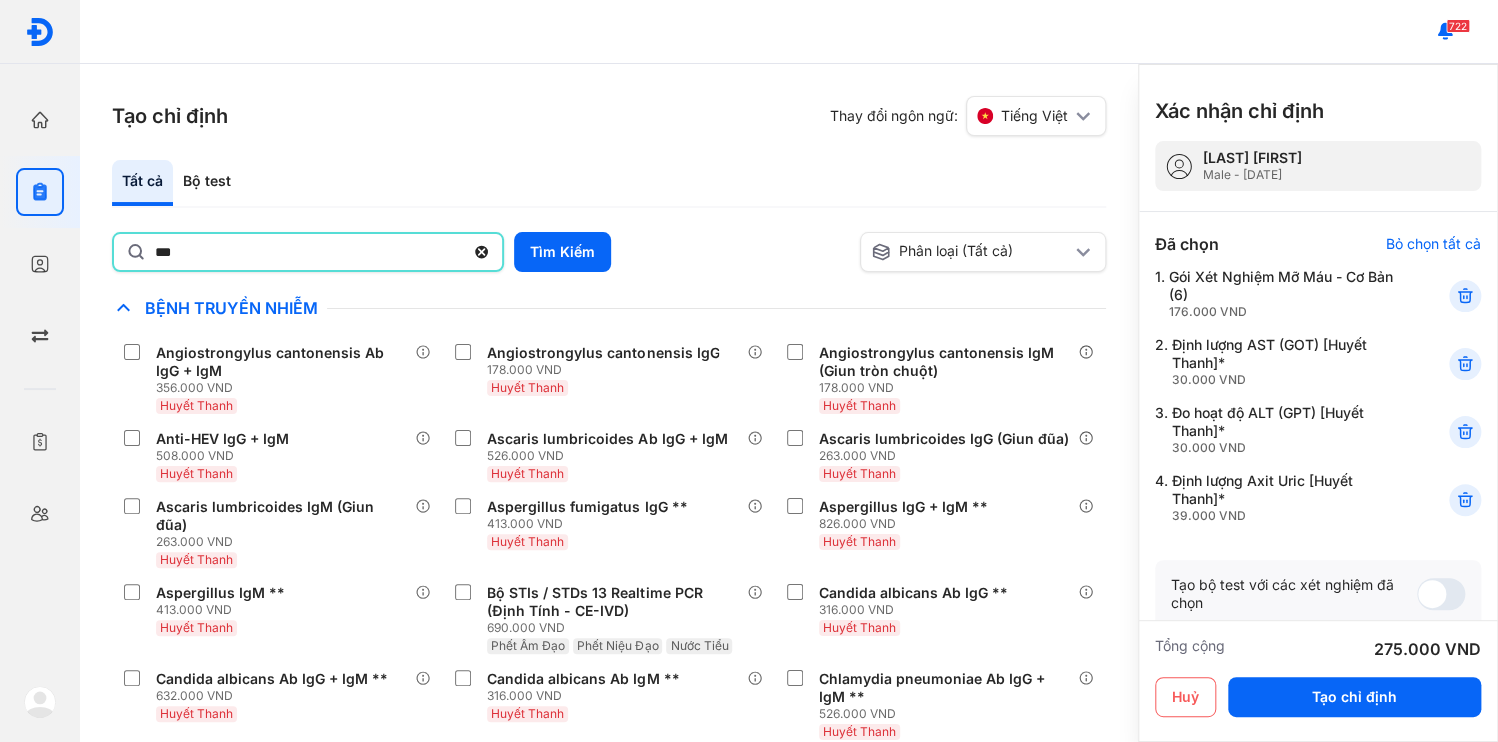 type on "***" 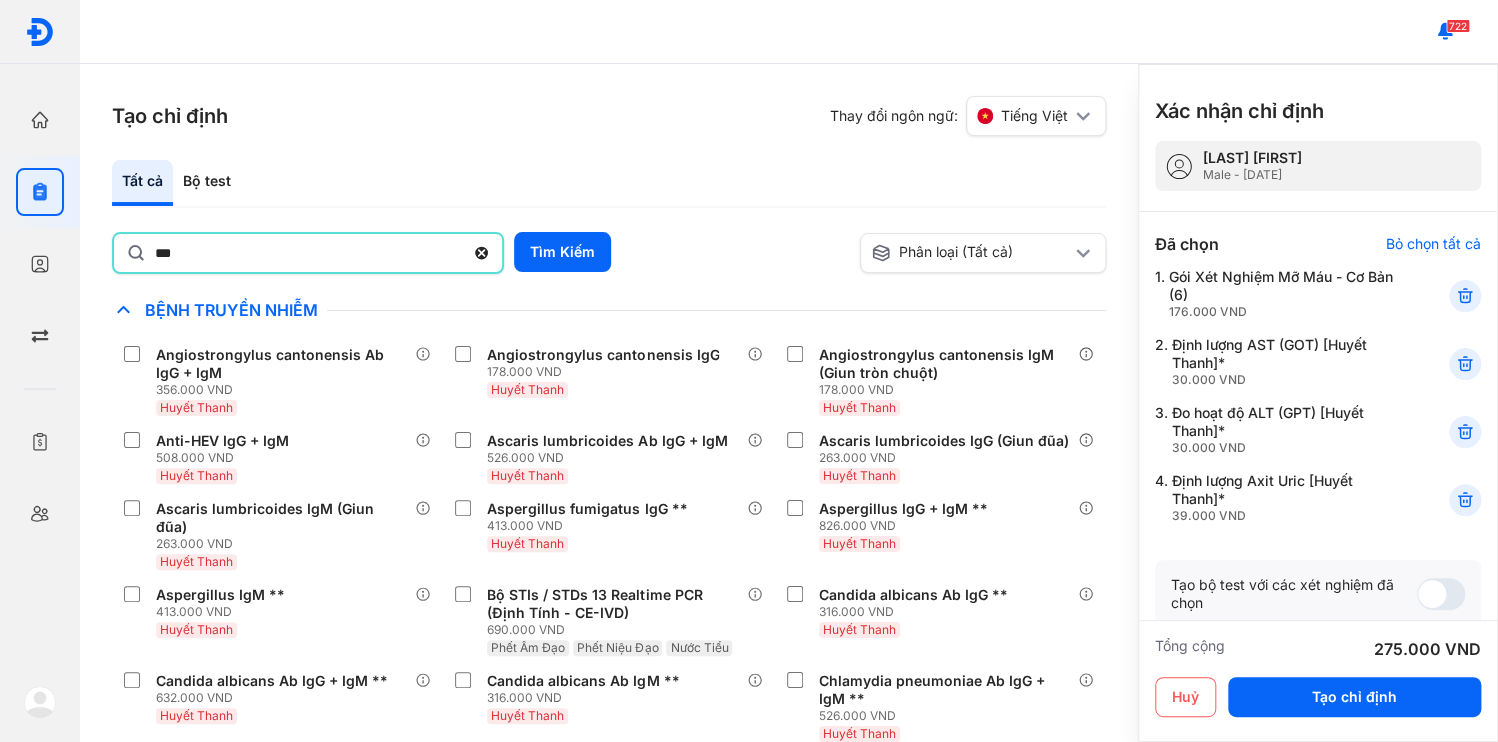 click 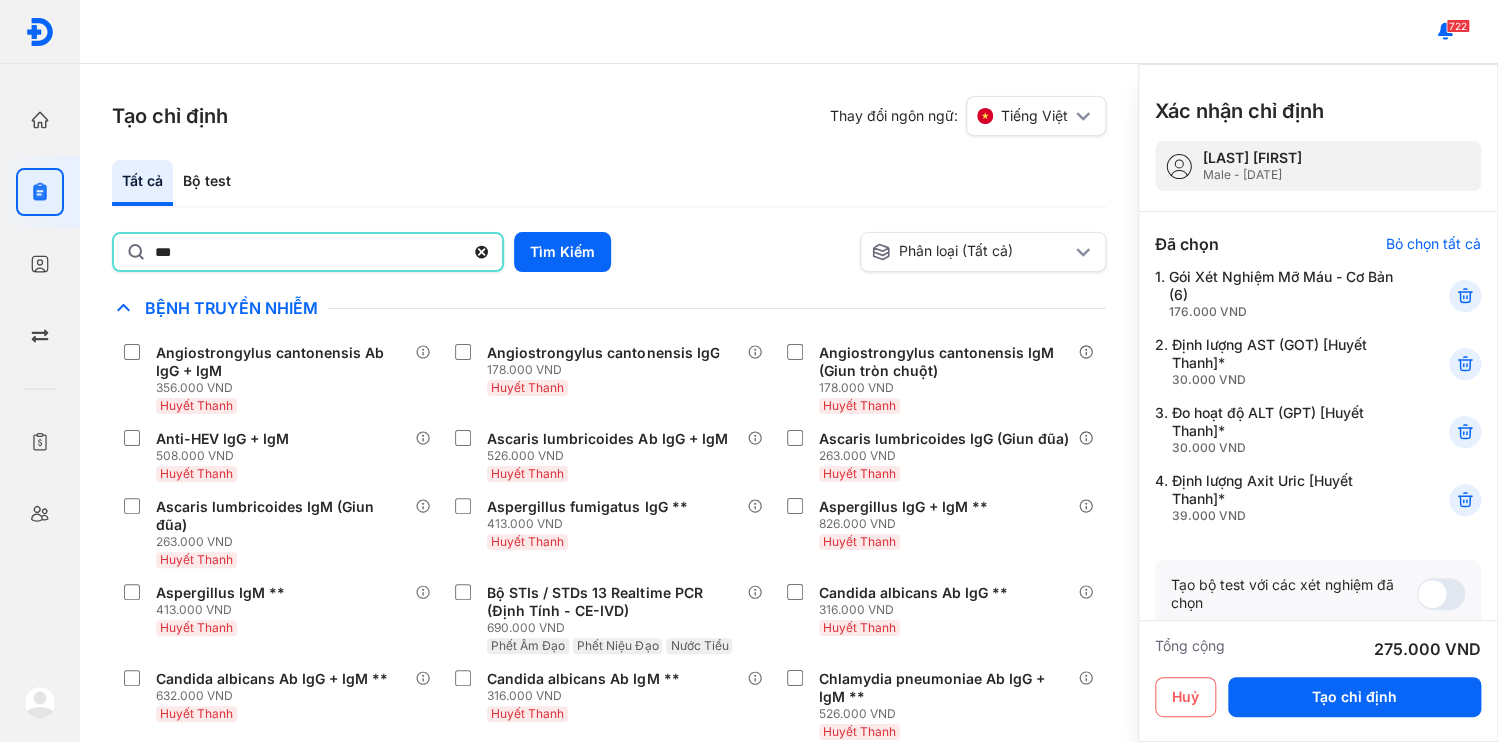 click on "***" 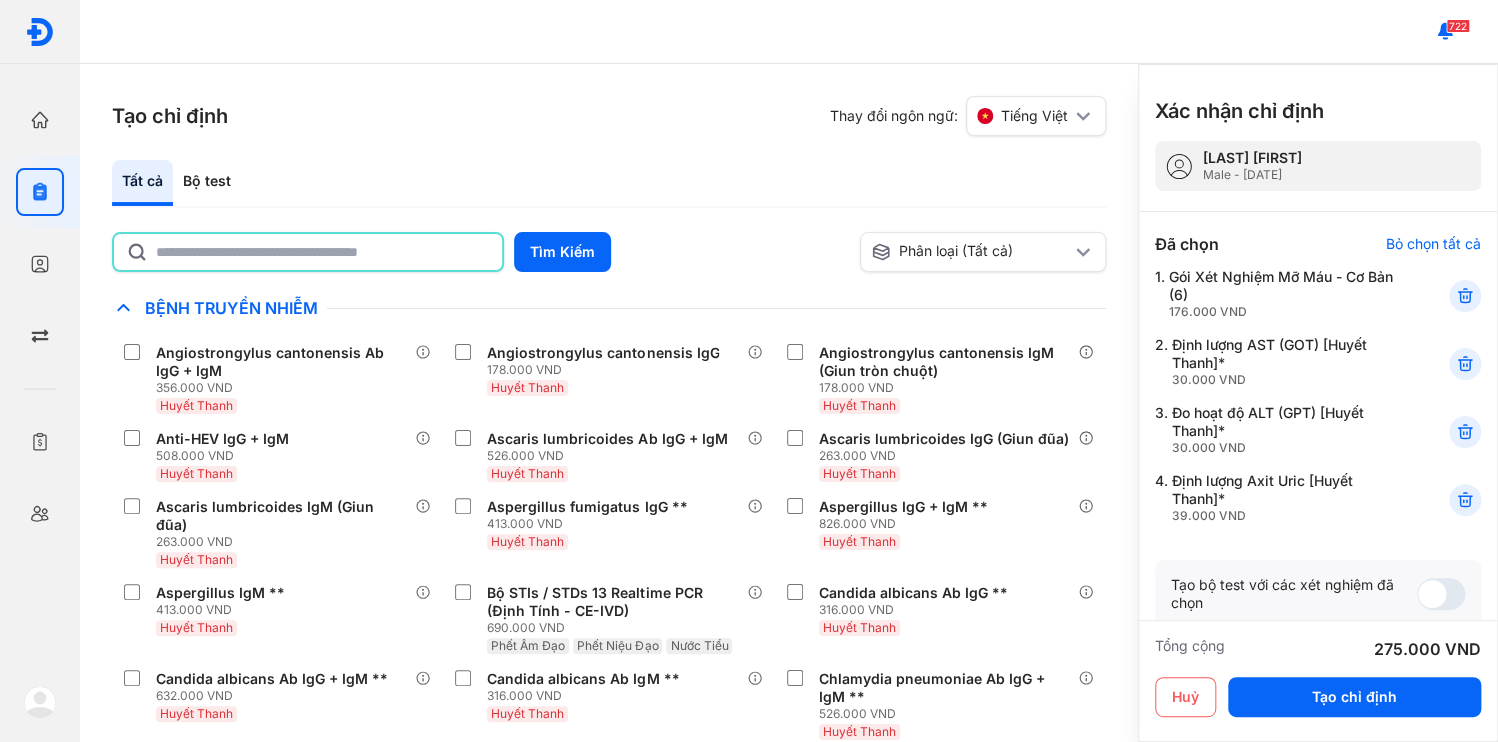 click 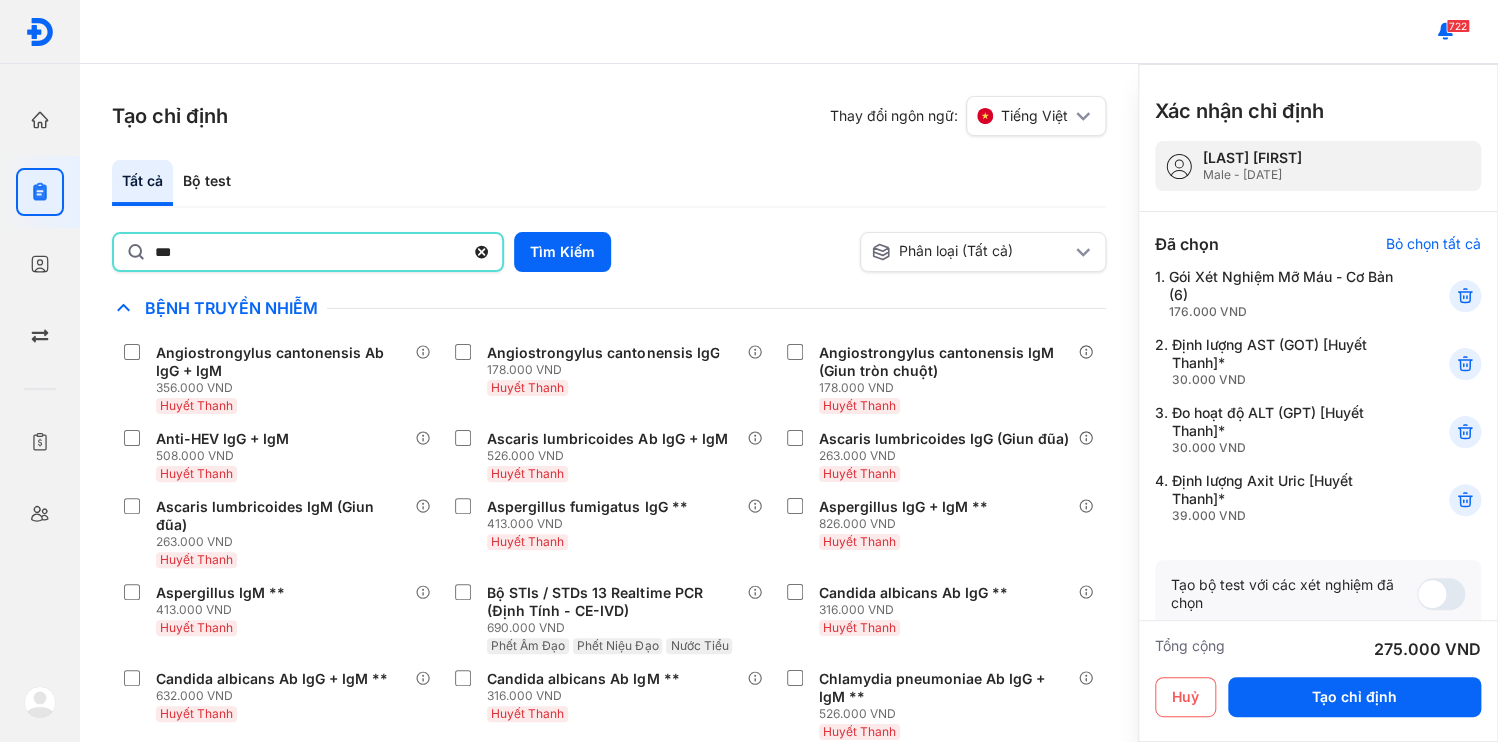 type on "**********" 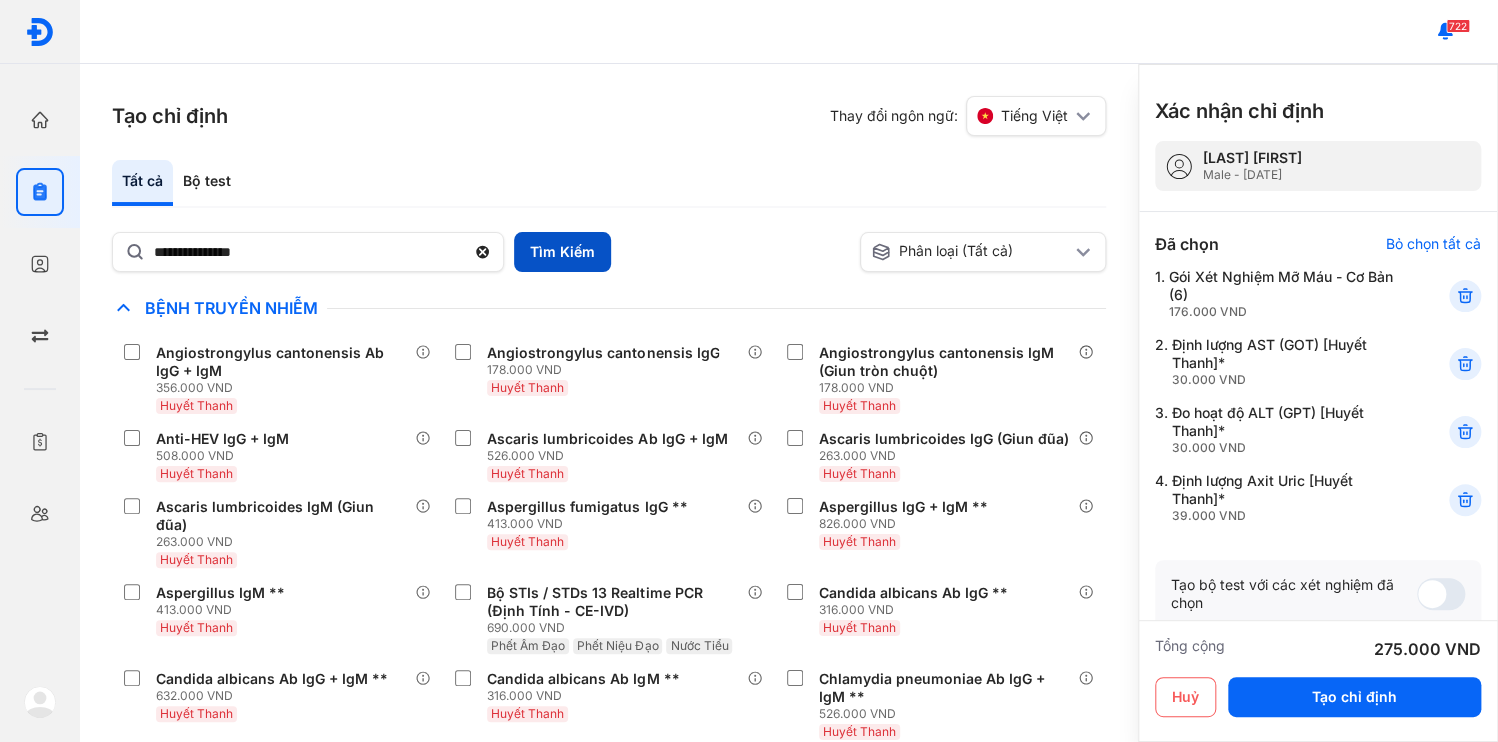 click on "Tìm Kiếm" at bounding box center (562, 252) 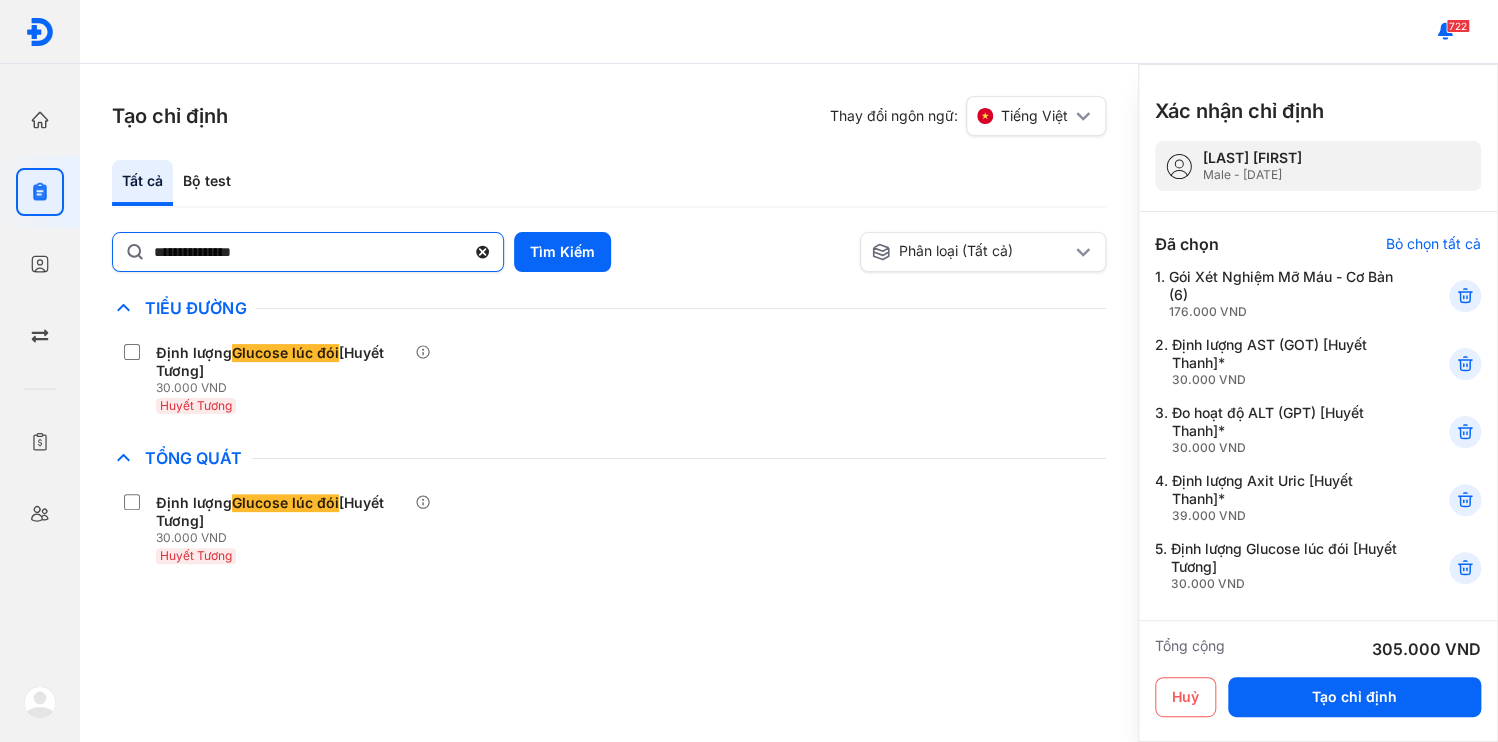click 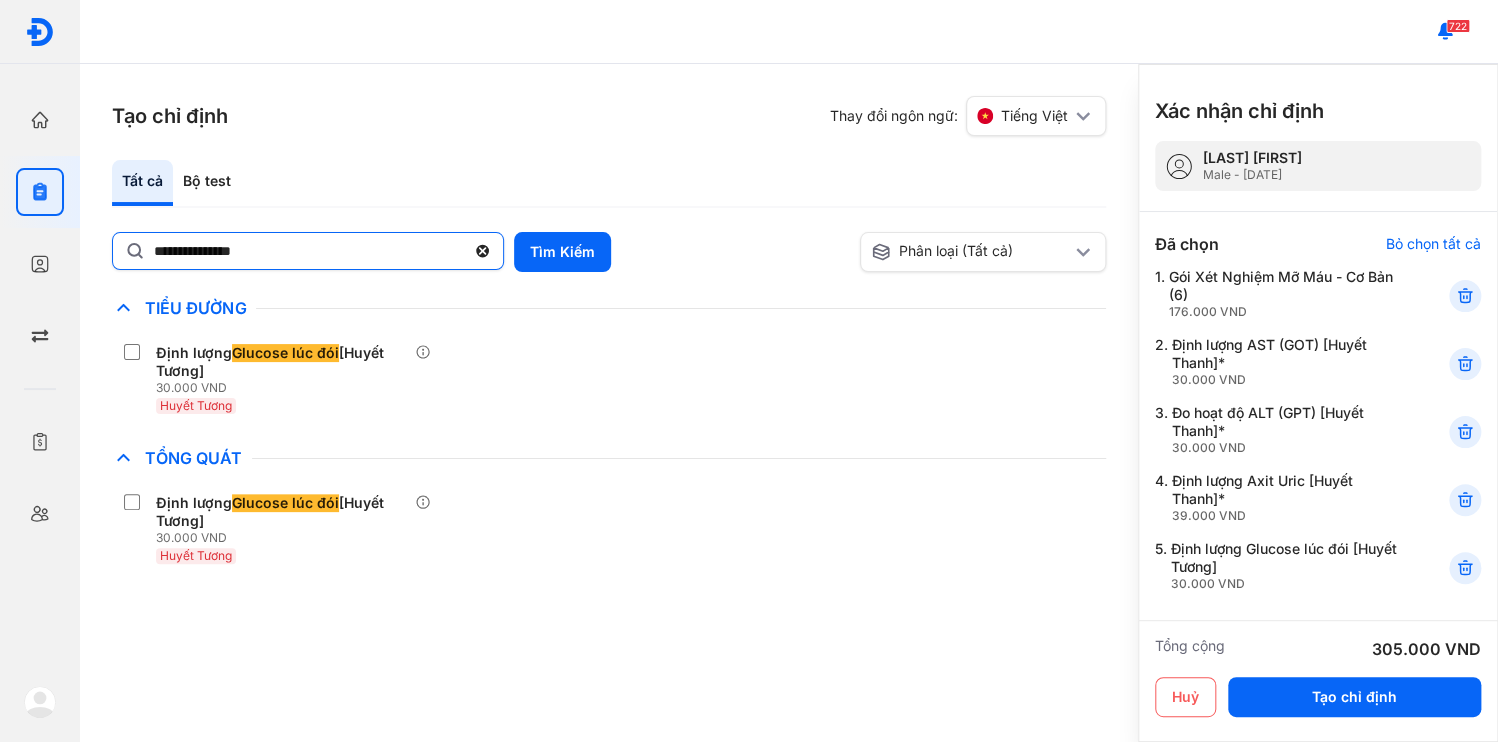 click on "**********" 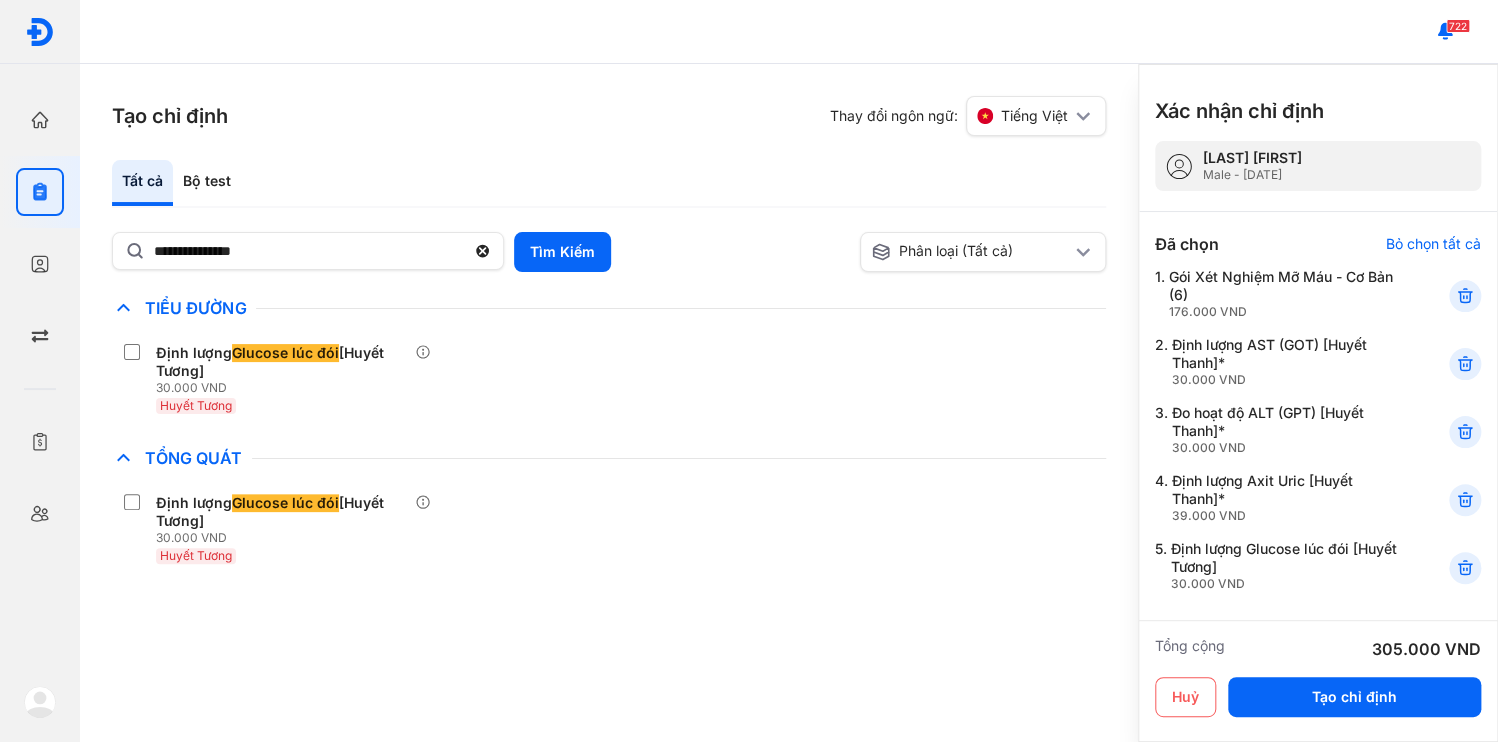 type 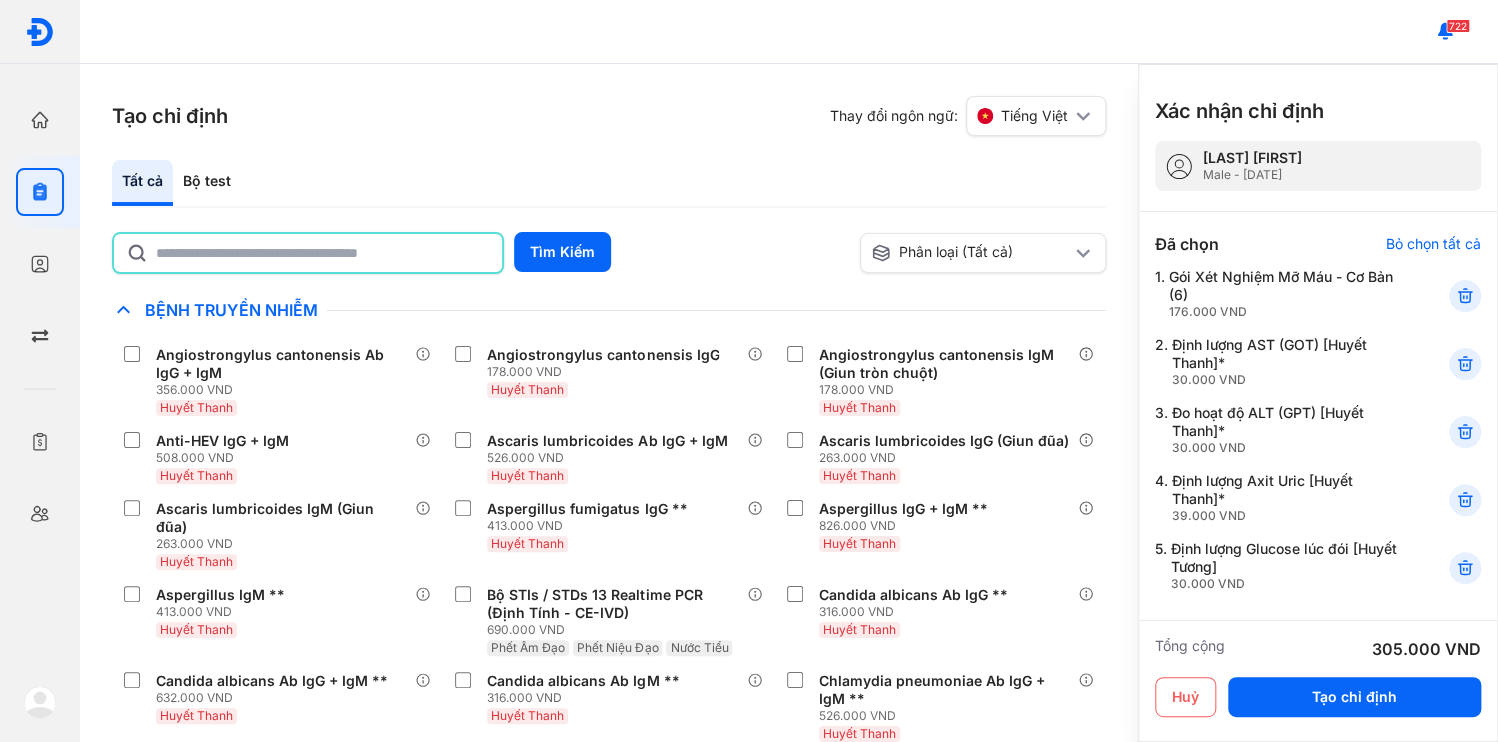 click at bounding box center (1316, 808) 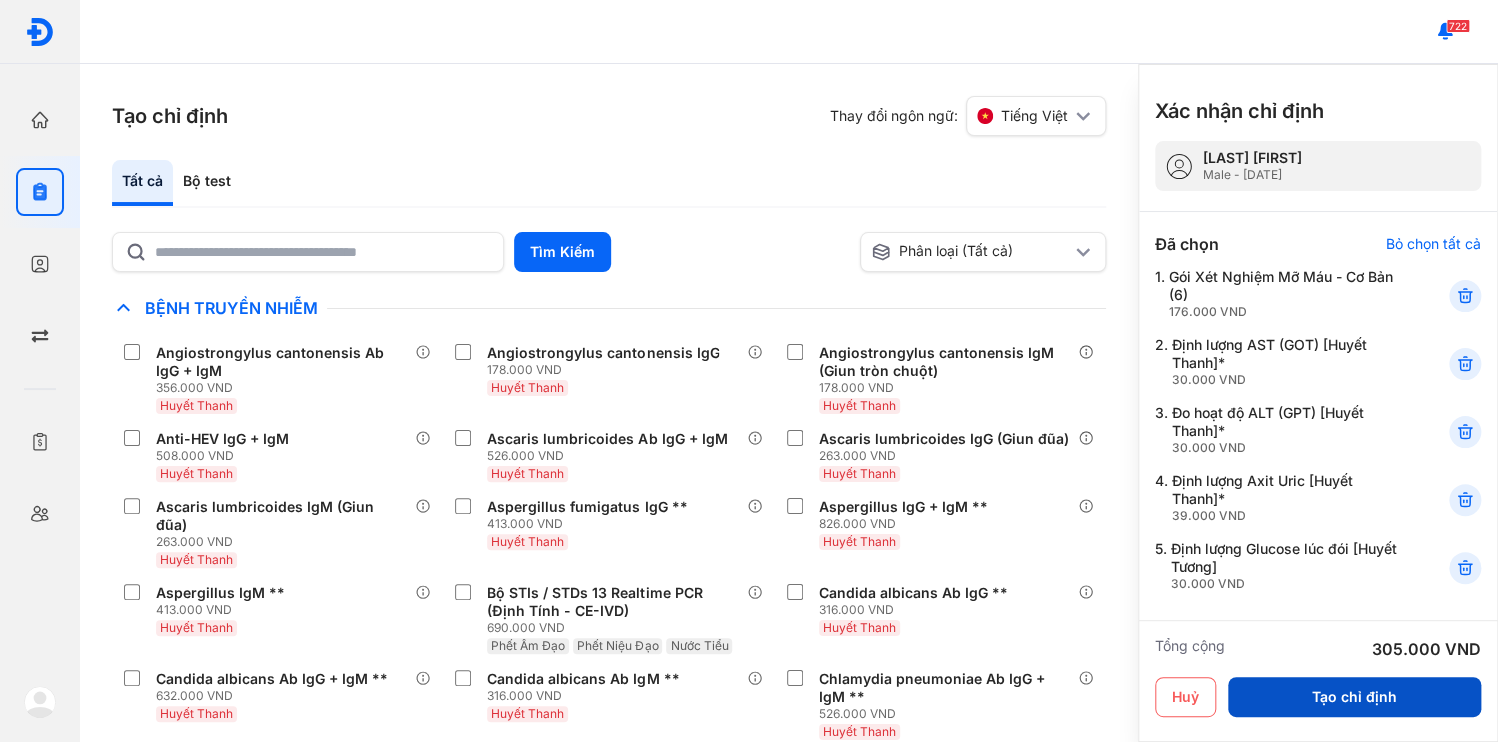 type on "*******" 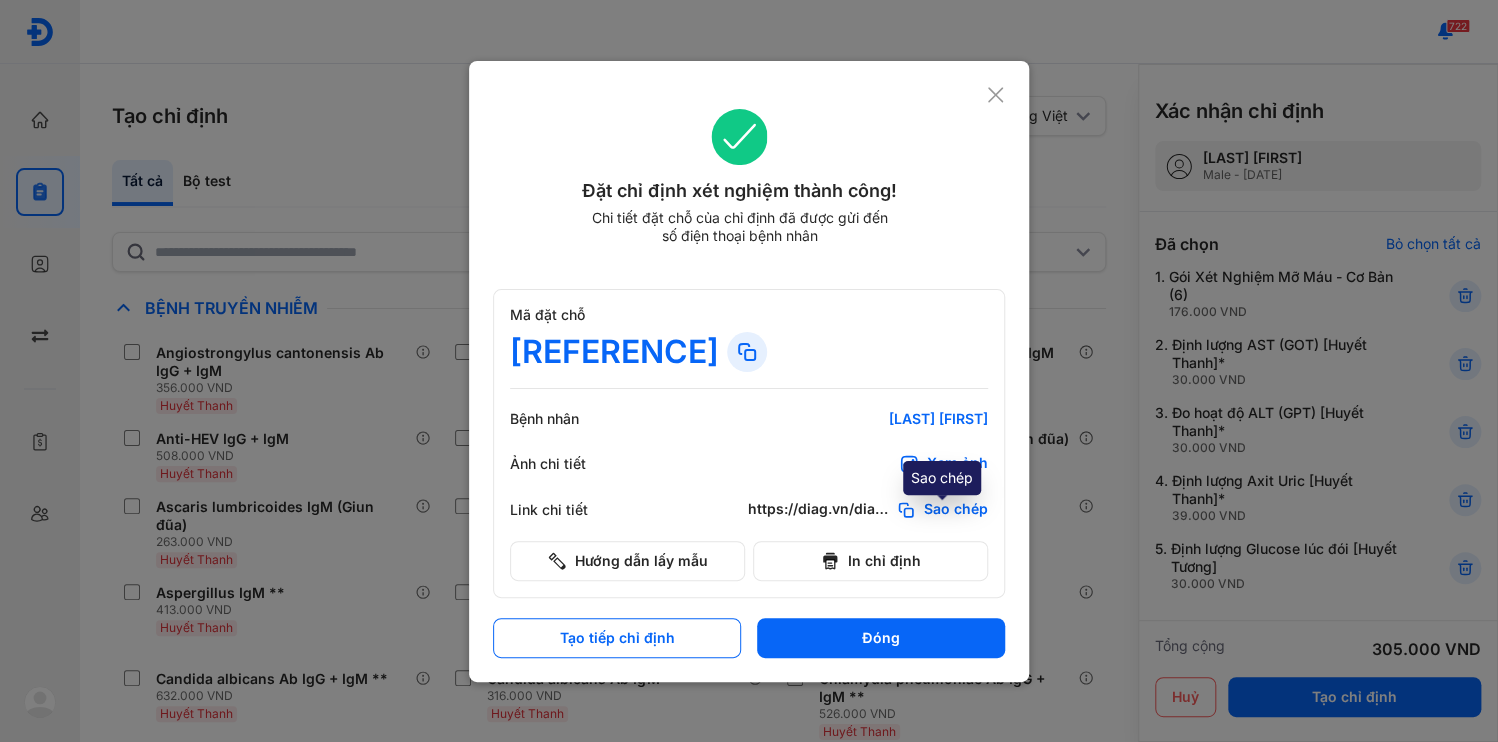 click on "Sao chép" 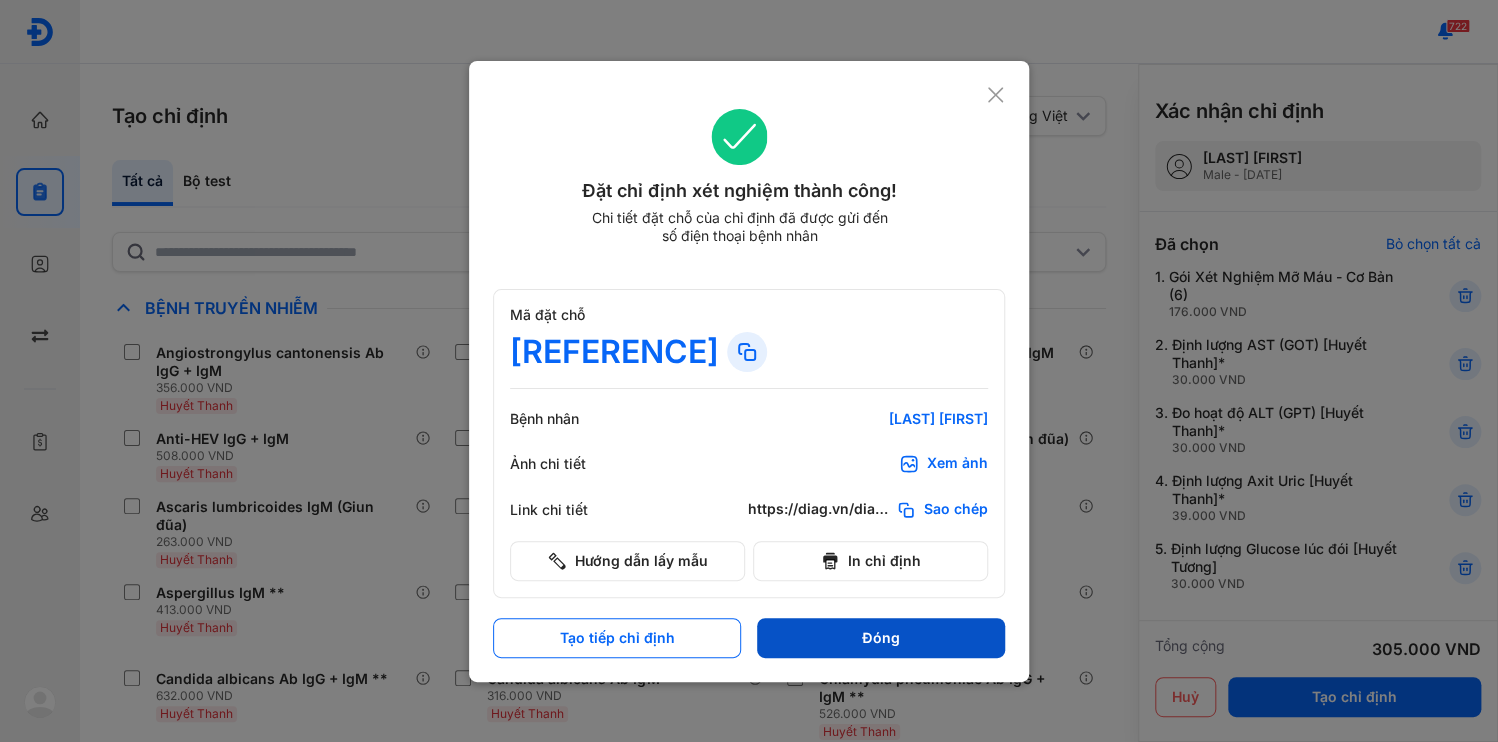 click on "Đóng" at bounding box center (881, 638) 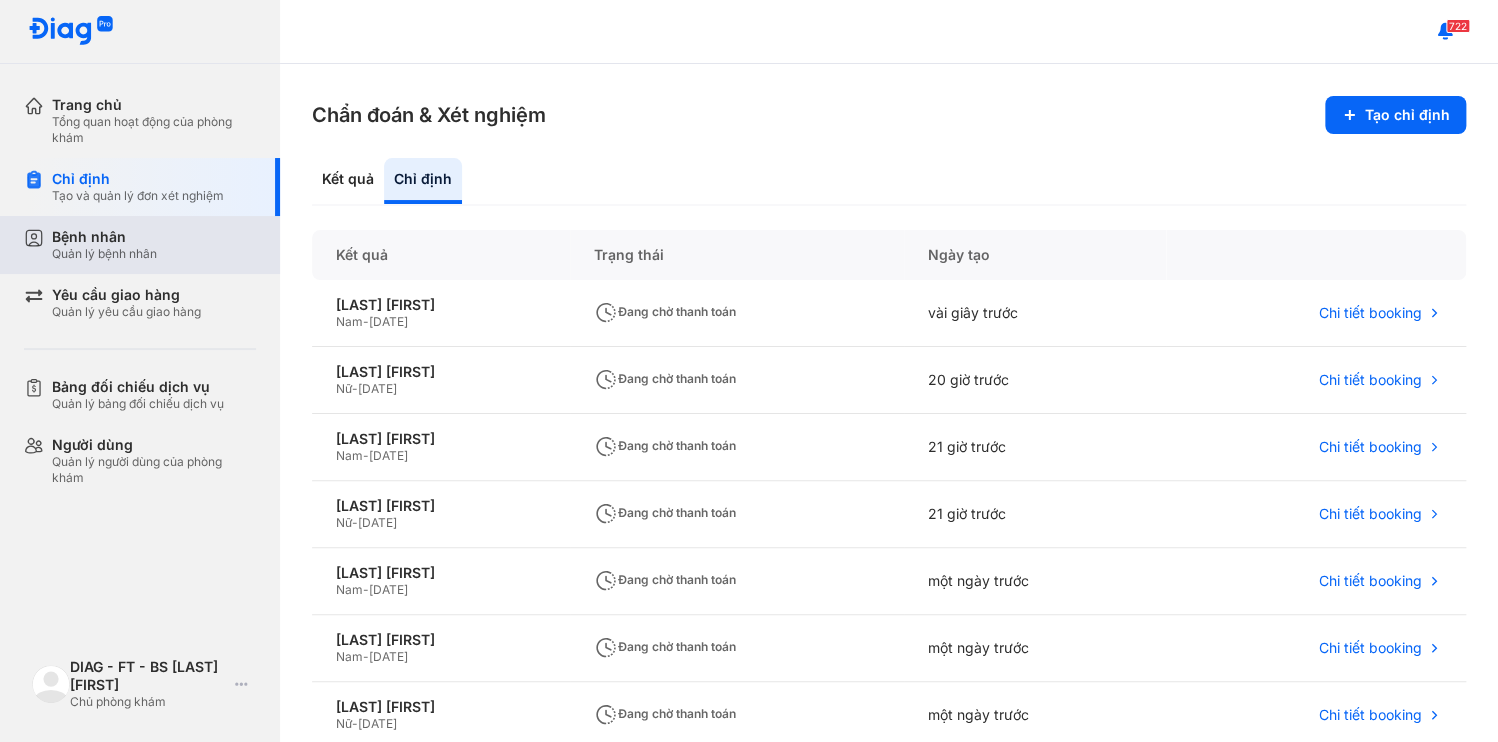 click on "Quản lý bệnh nhân" at bounding box center (104, 254) 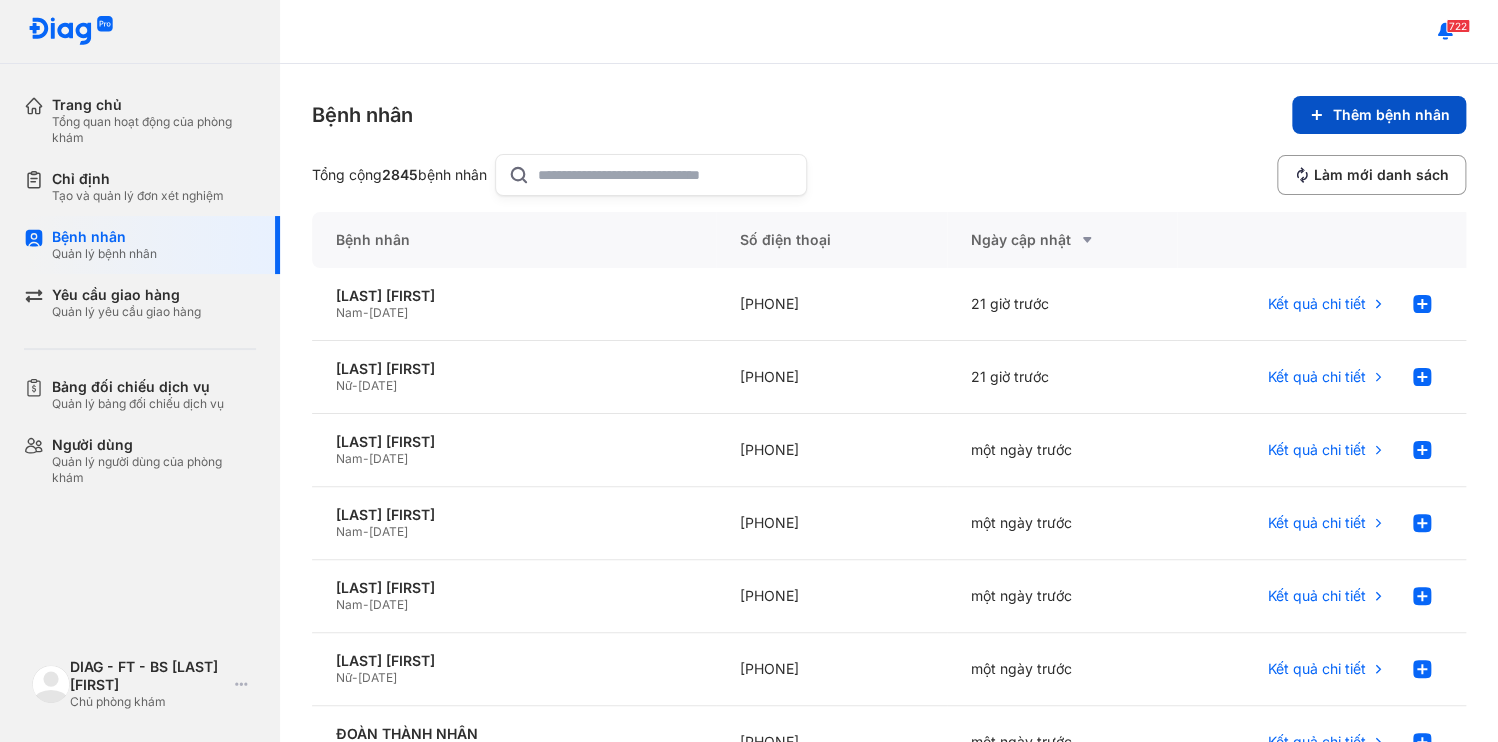 click on "Thêm bệnh nhân" at bounding box center (1379, 115) 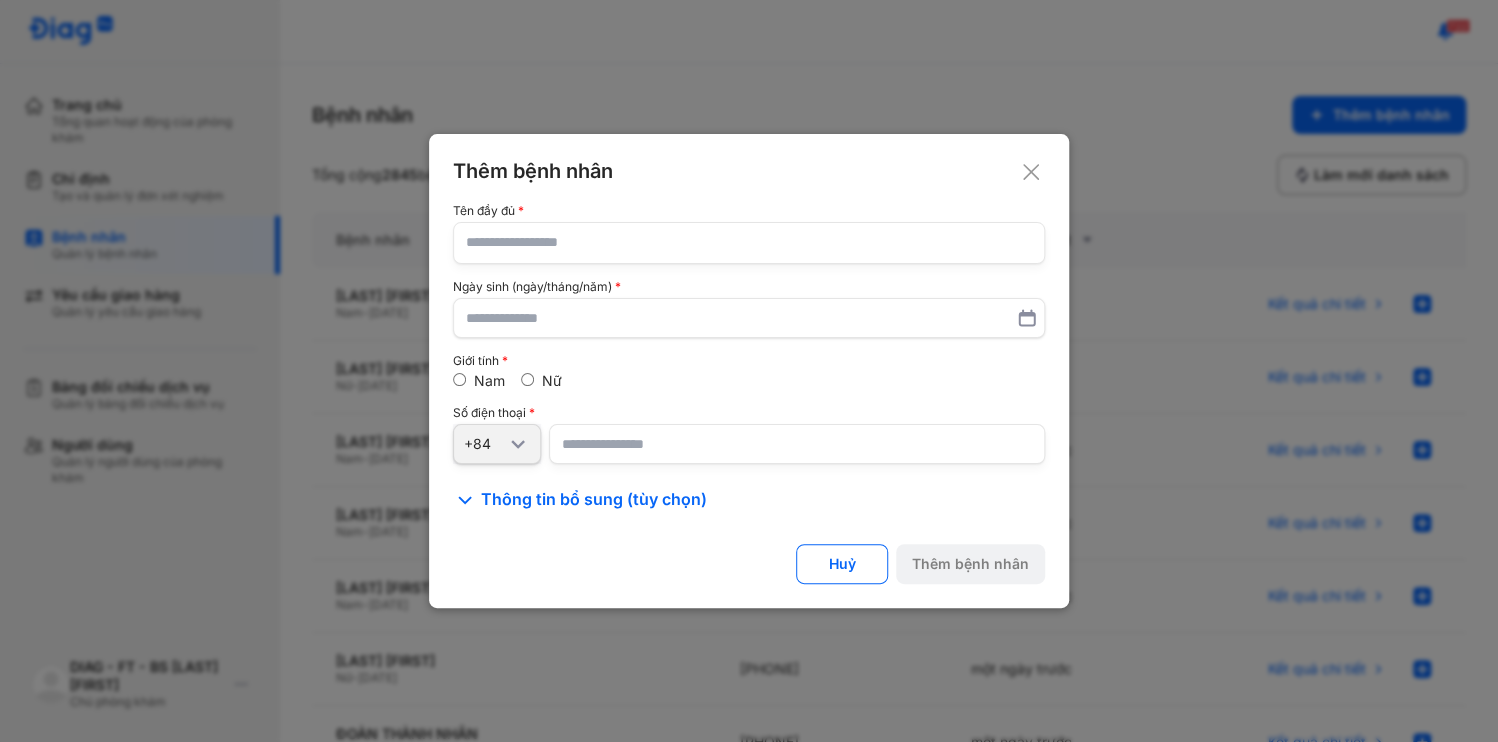 type 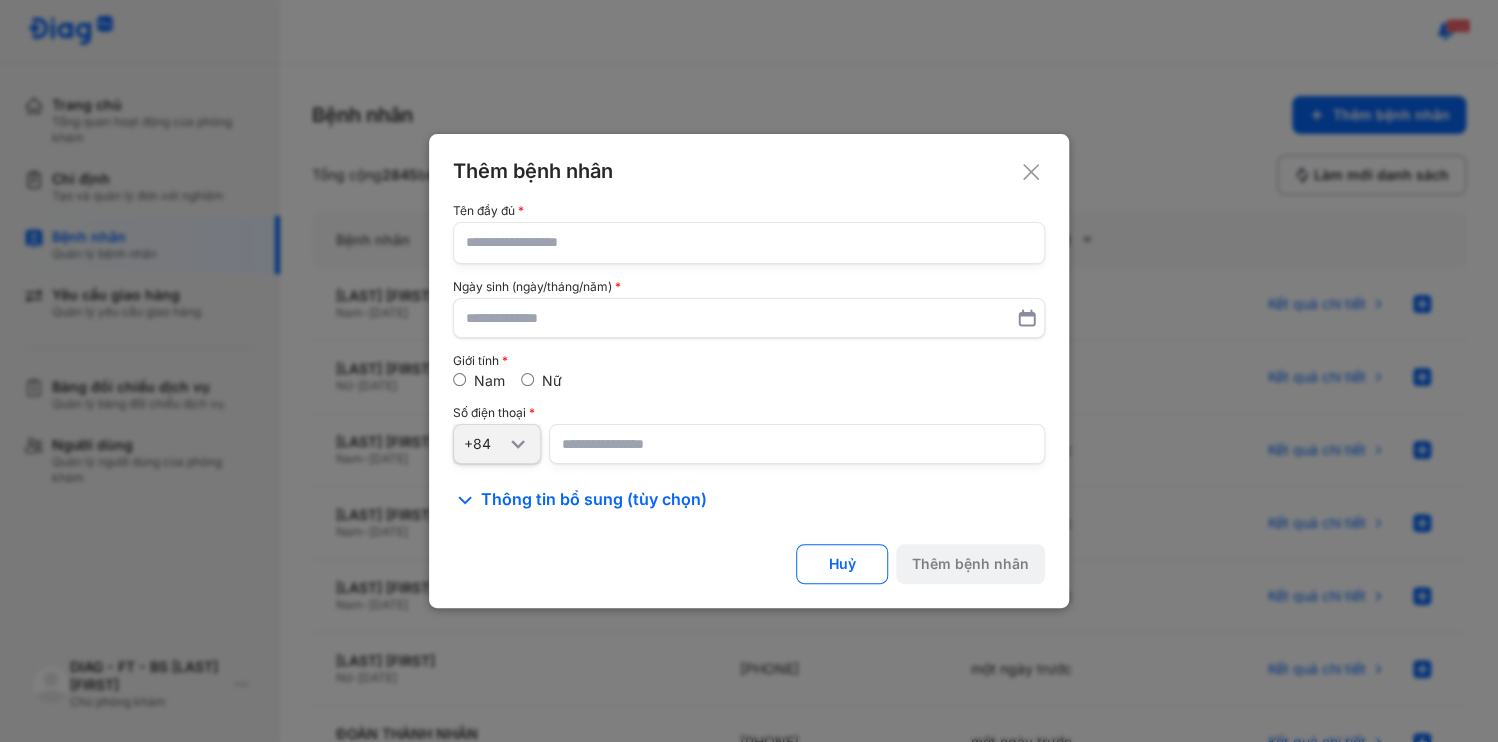 click 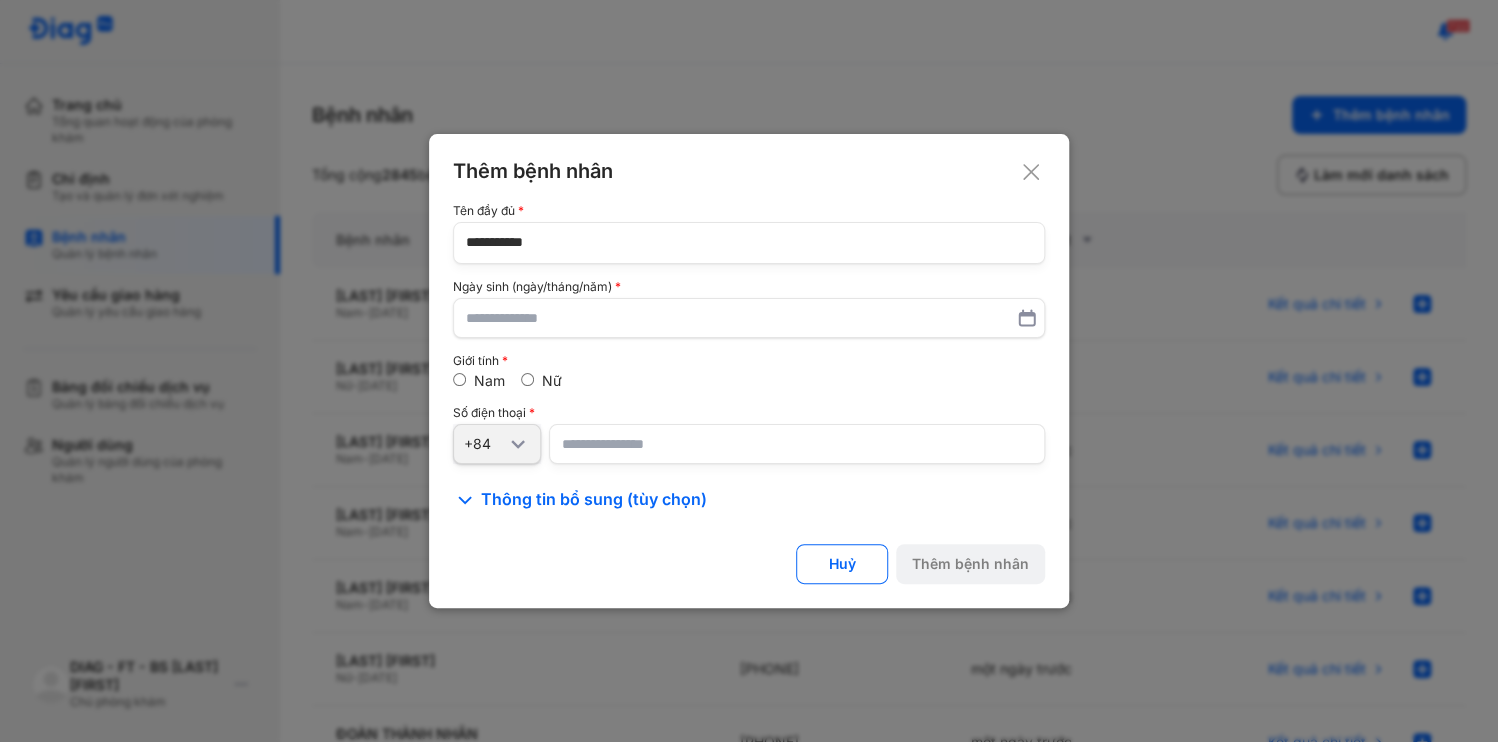 type on "**********" 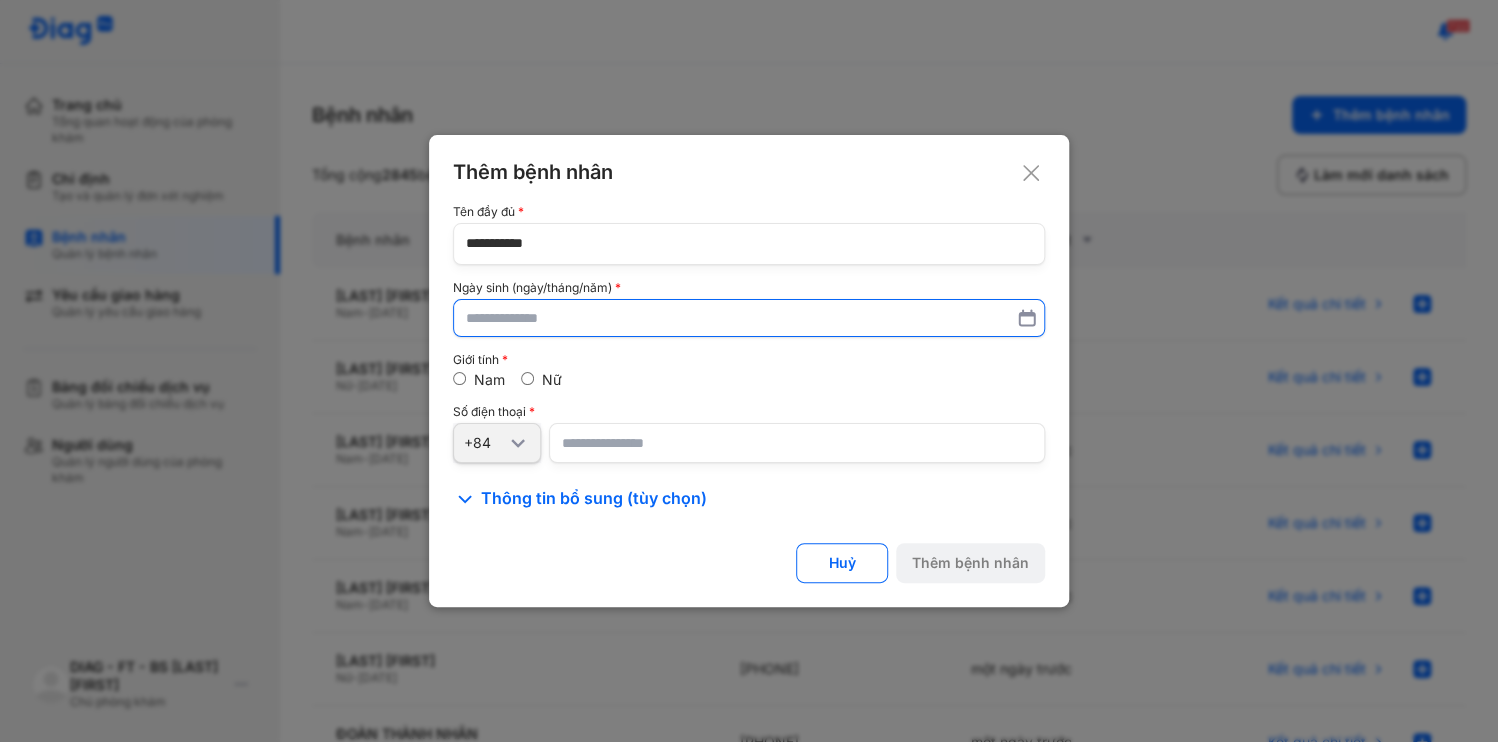 click at bounding box center [749, 318] 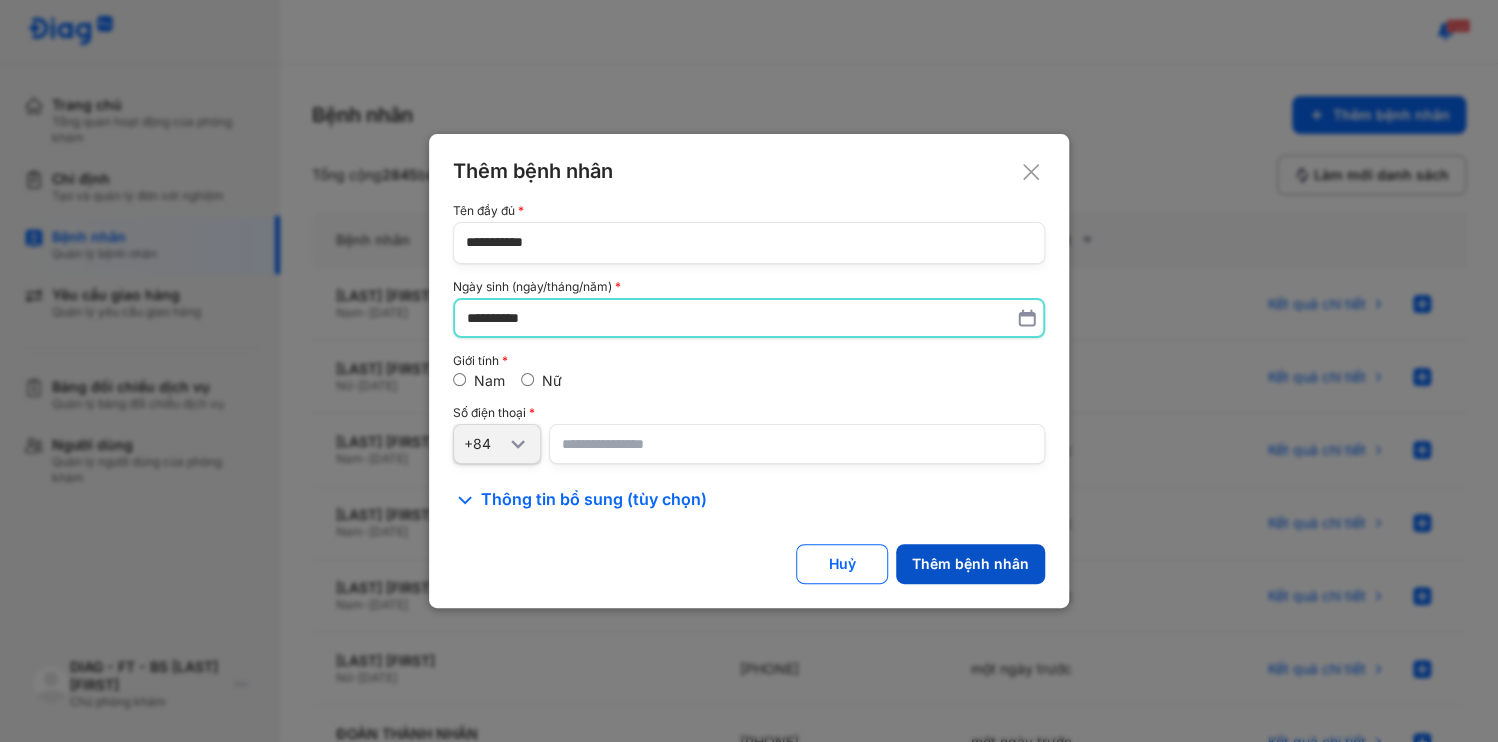 type on "**********" 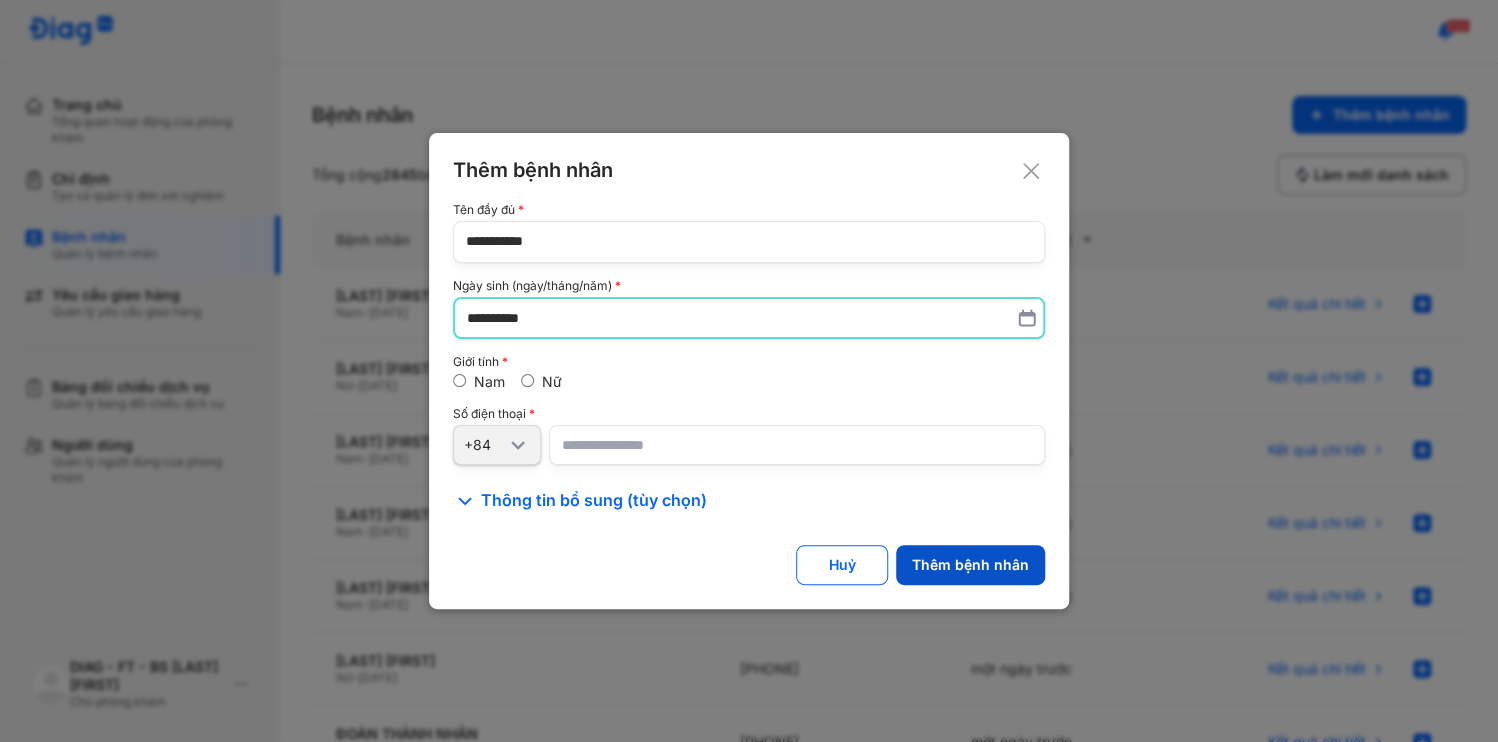click on "Thêm bệnh nhân" at bounding box center [970, 565] 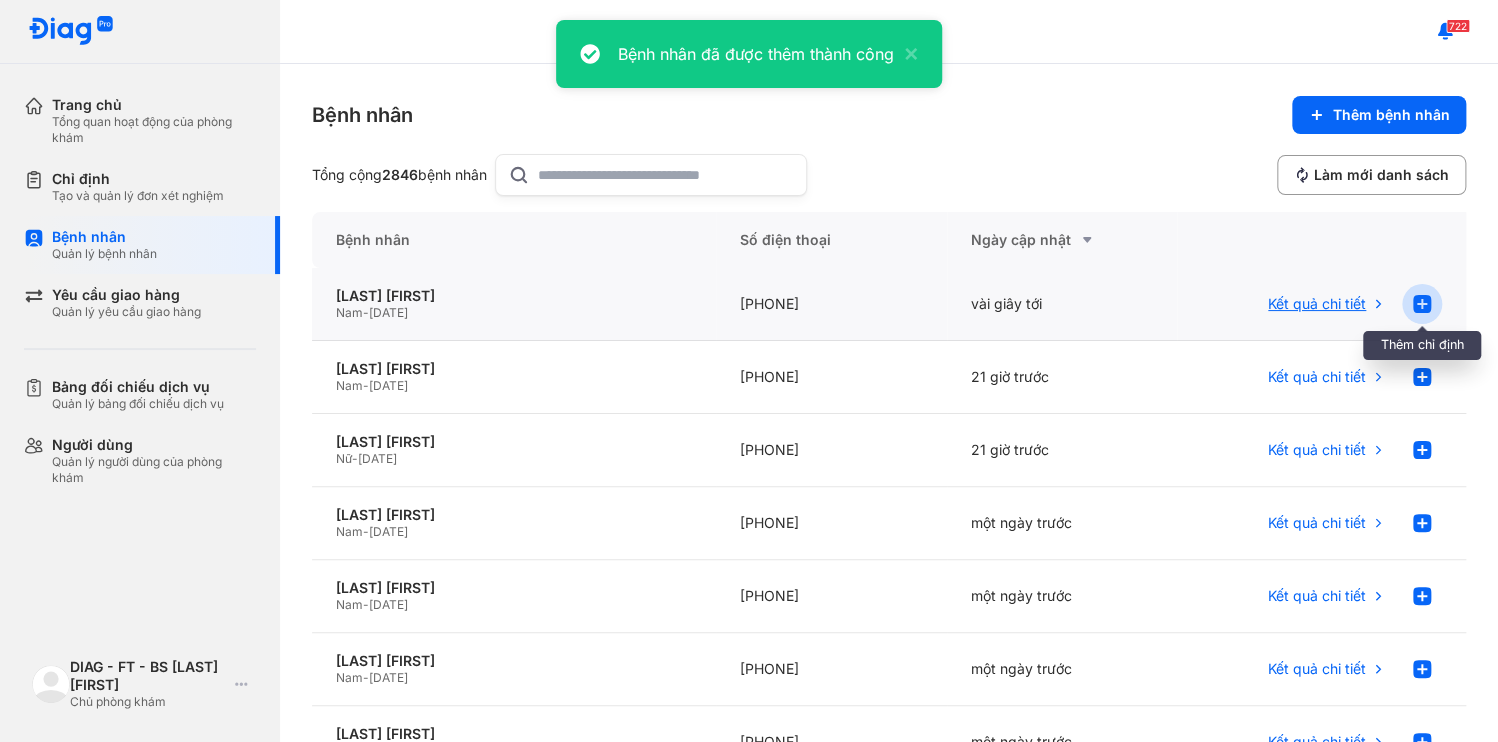 click 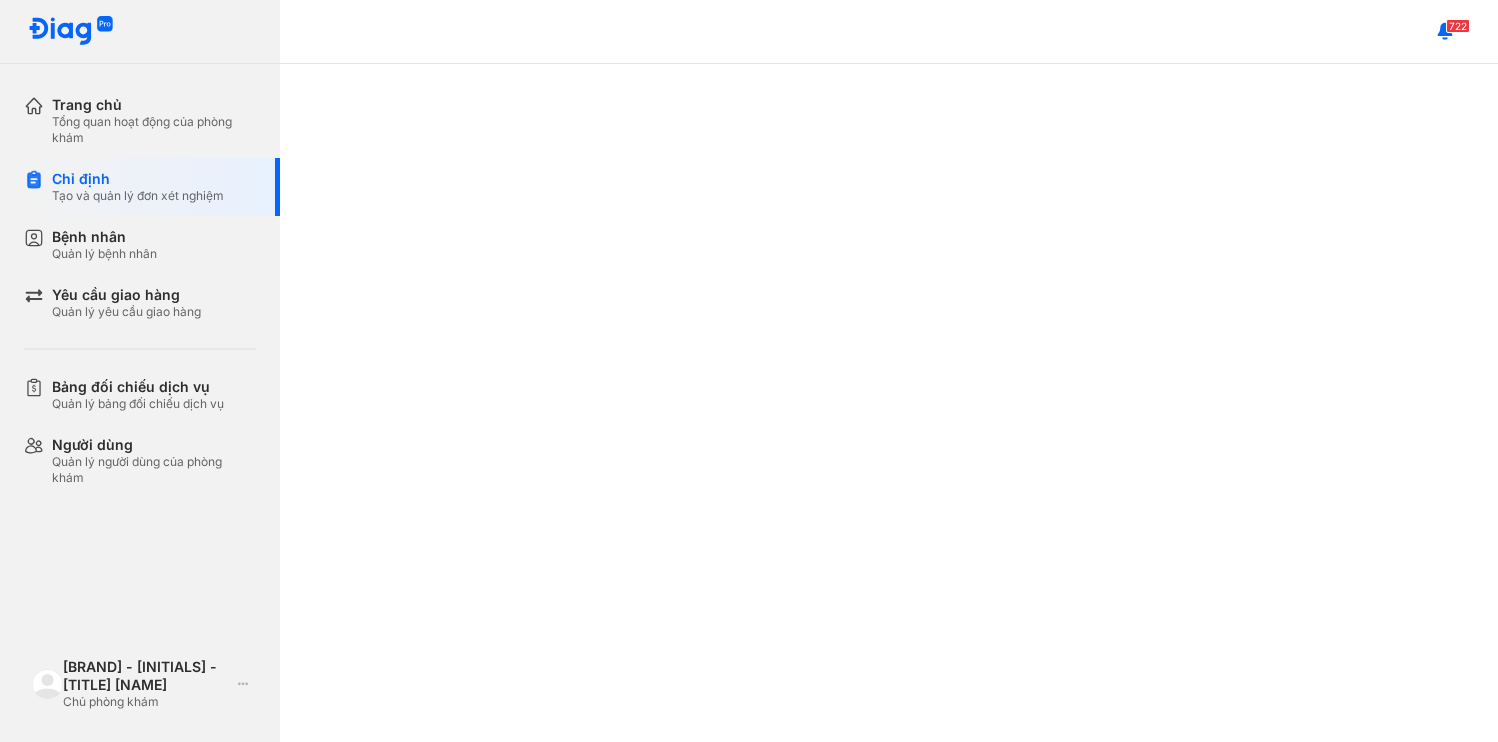 scroll, scrollTop: 0, scrollLeft: 0, axis: both 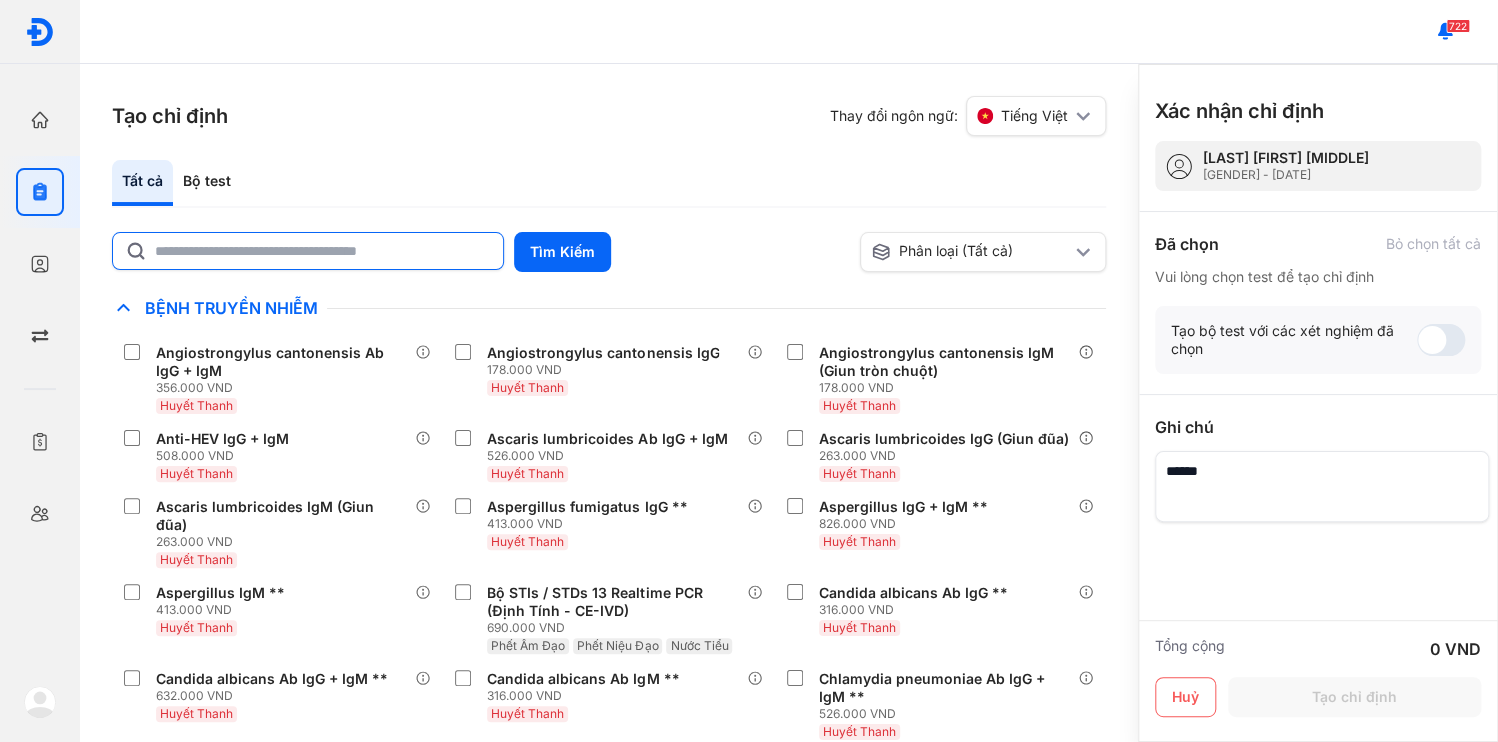 click 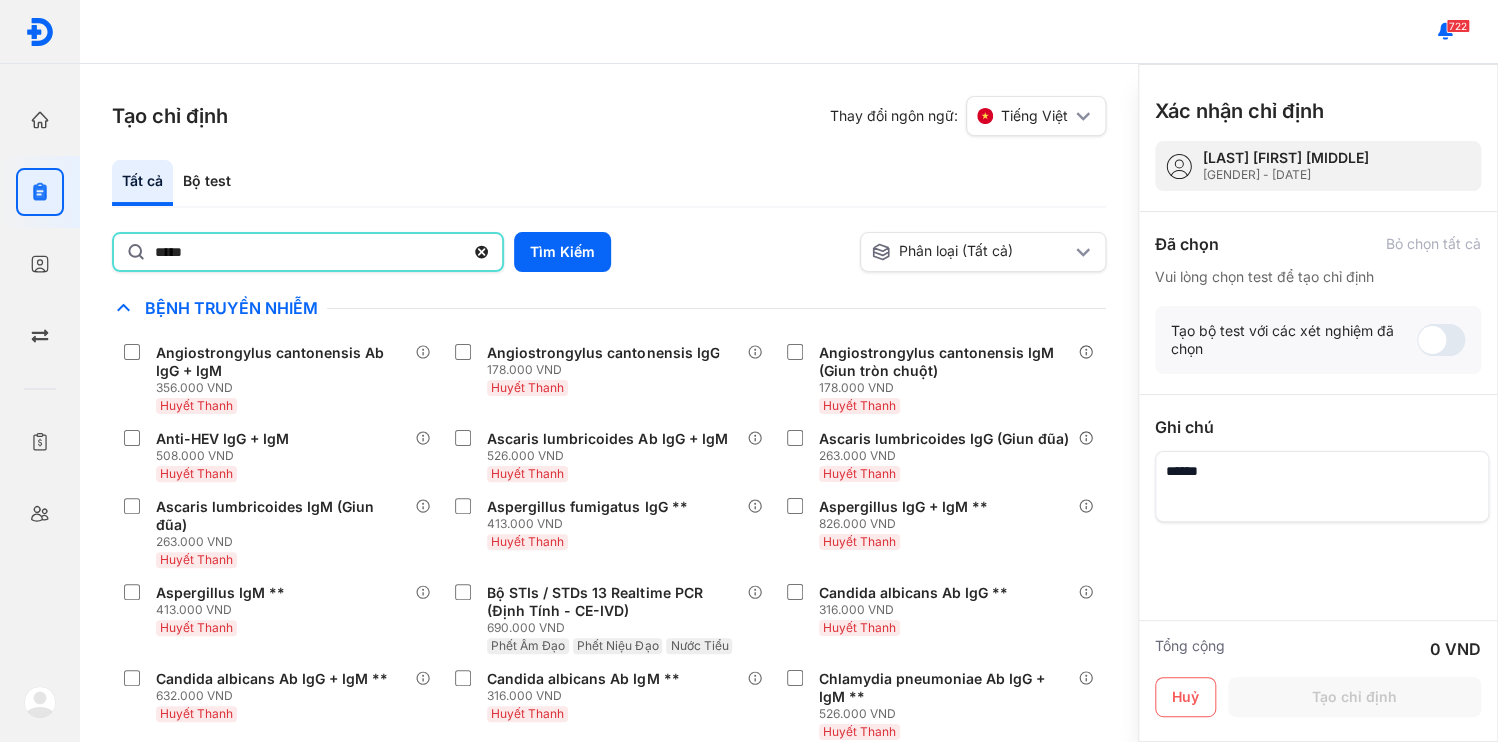 type on "**********" 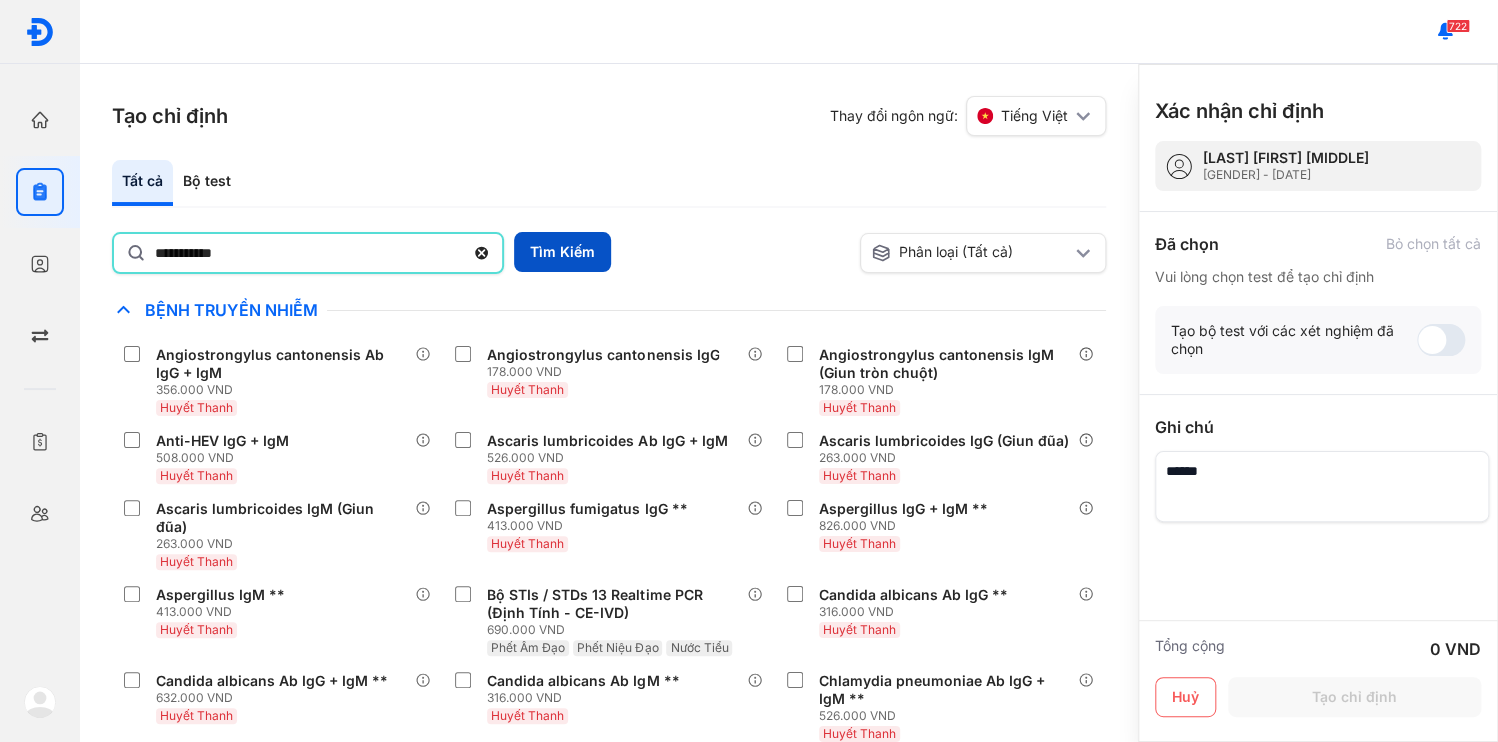 click on "Tìm Kiếm" at bounding box center [562, 252] 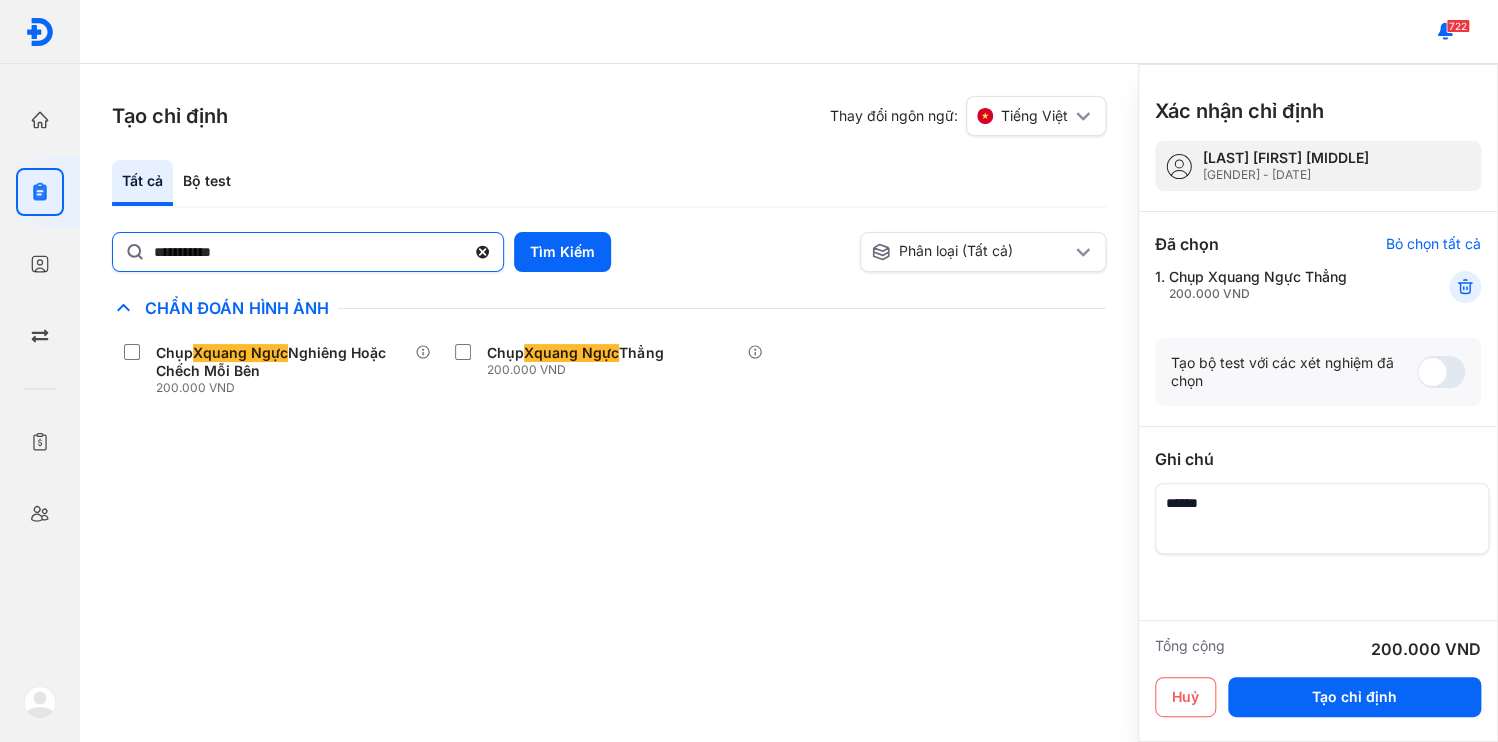 click 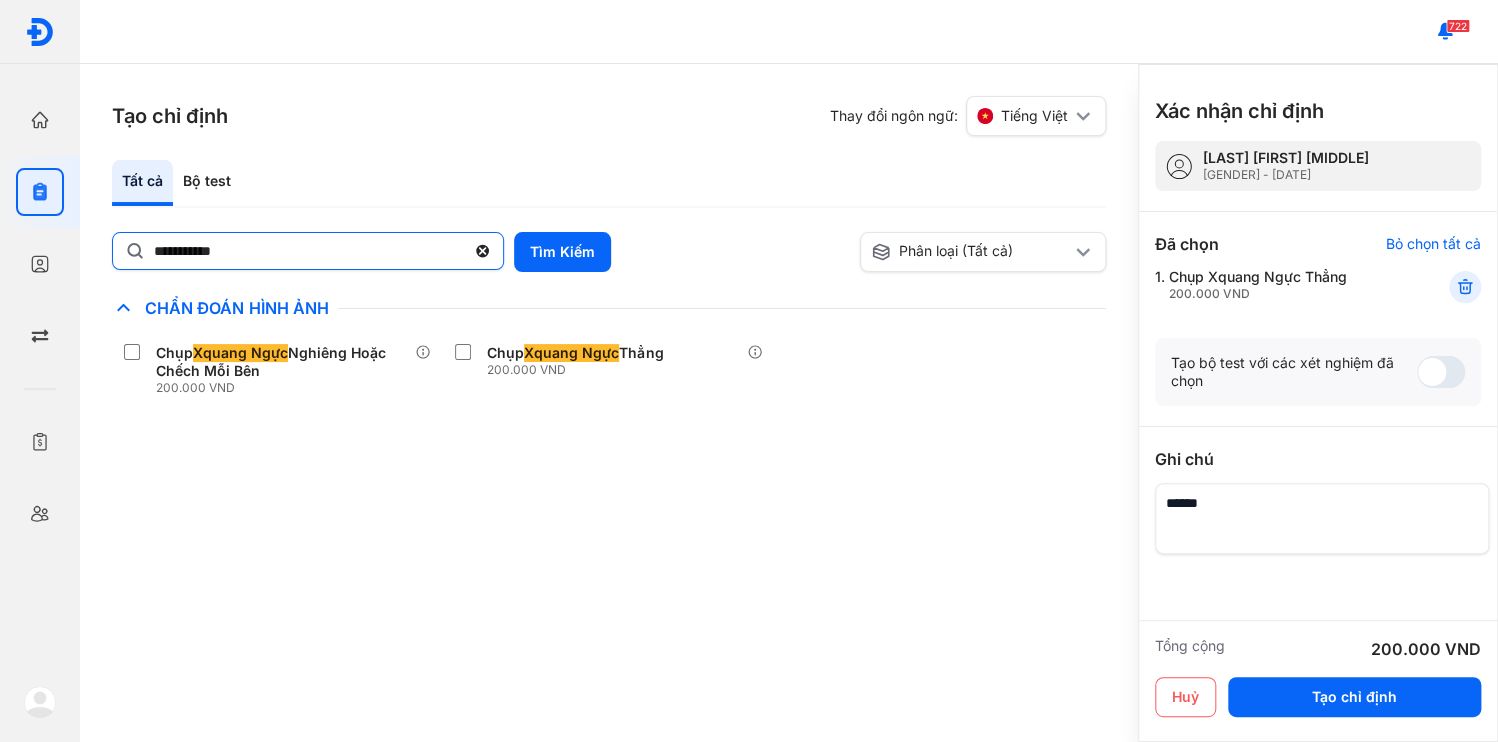 click on "**********" 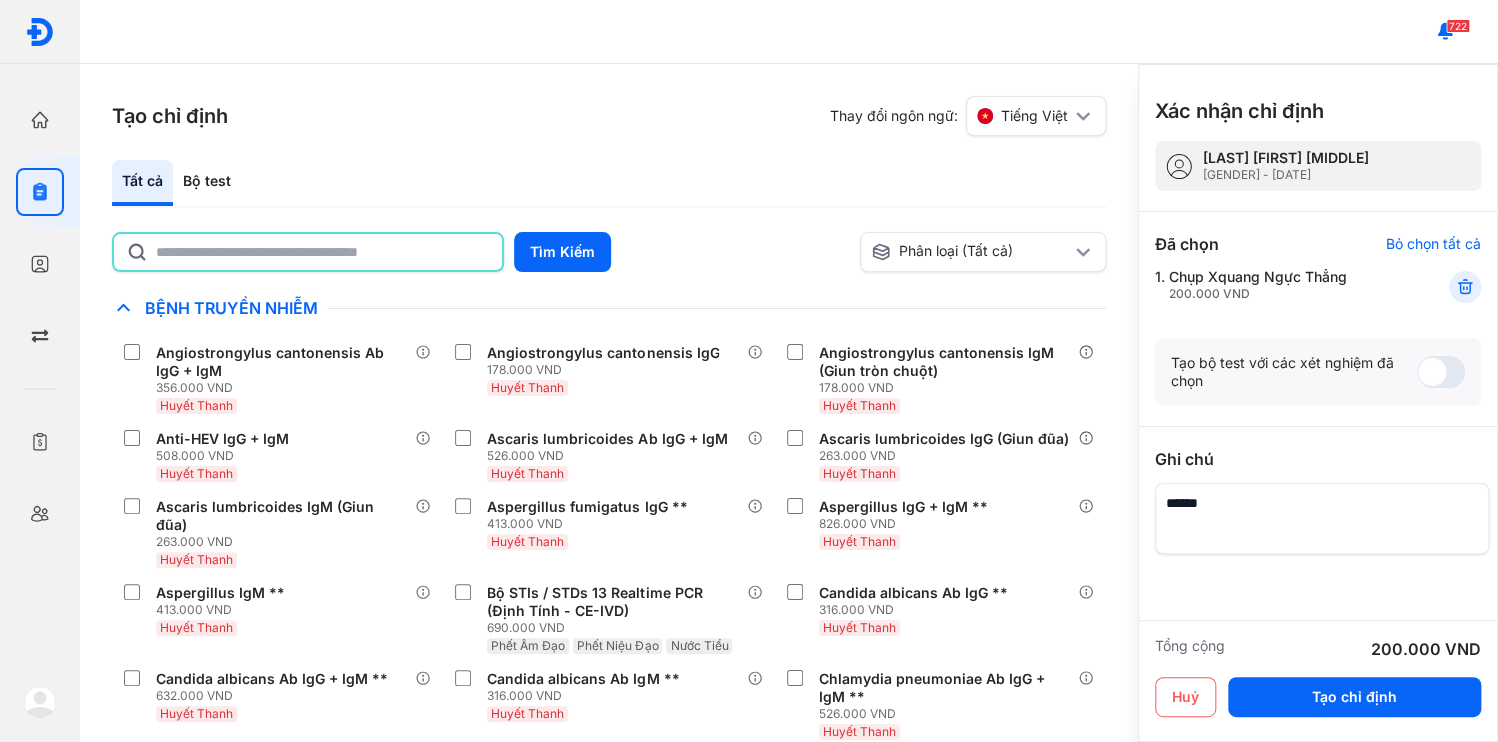 click 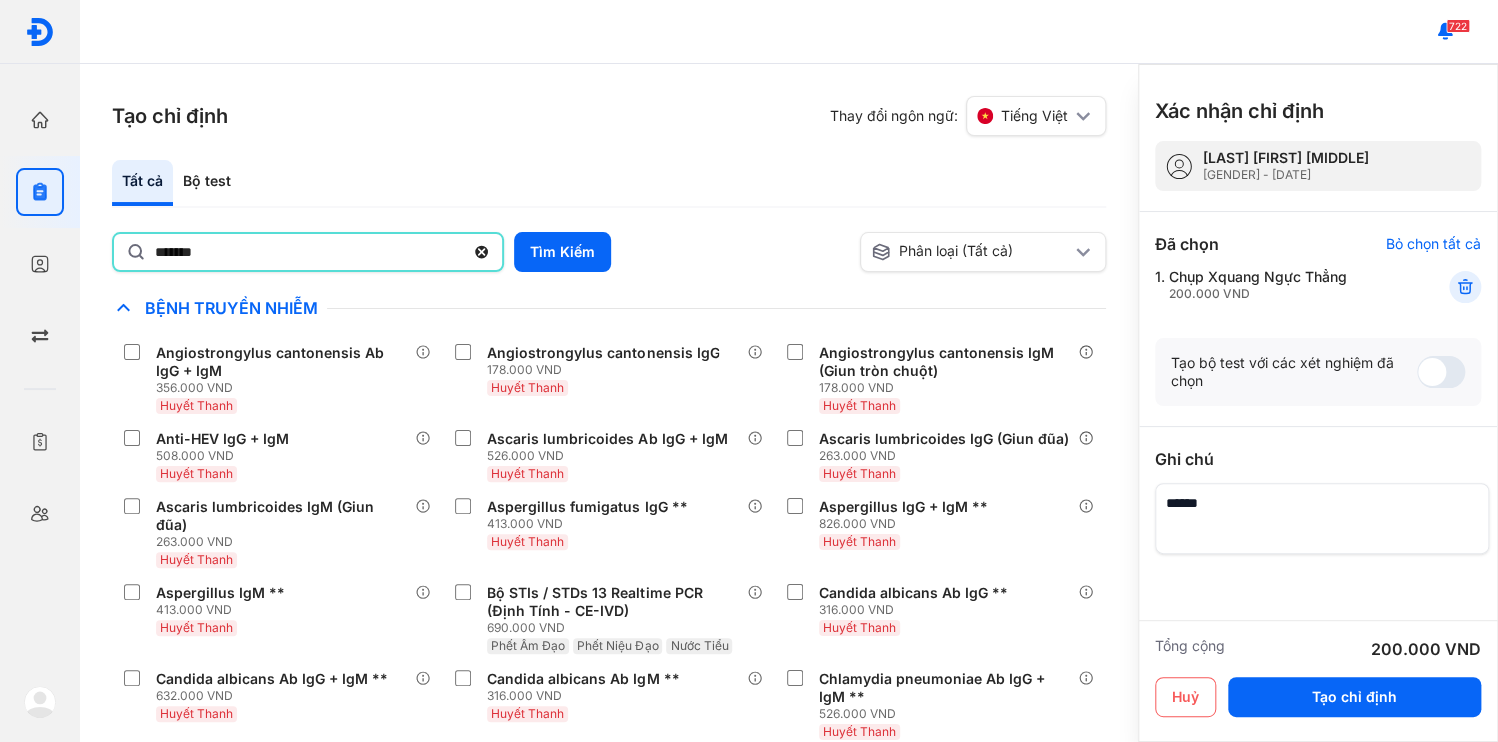 type on "*******" 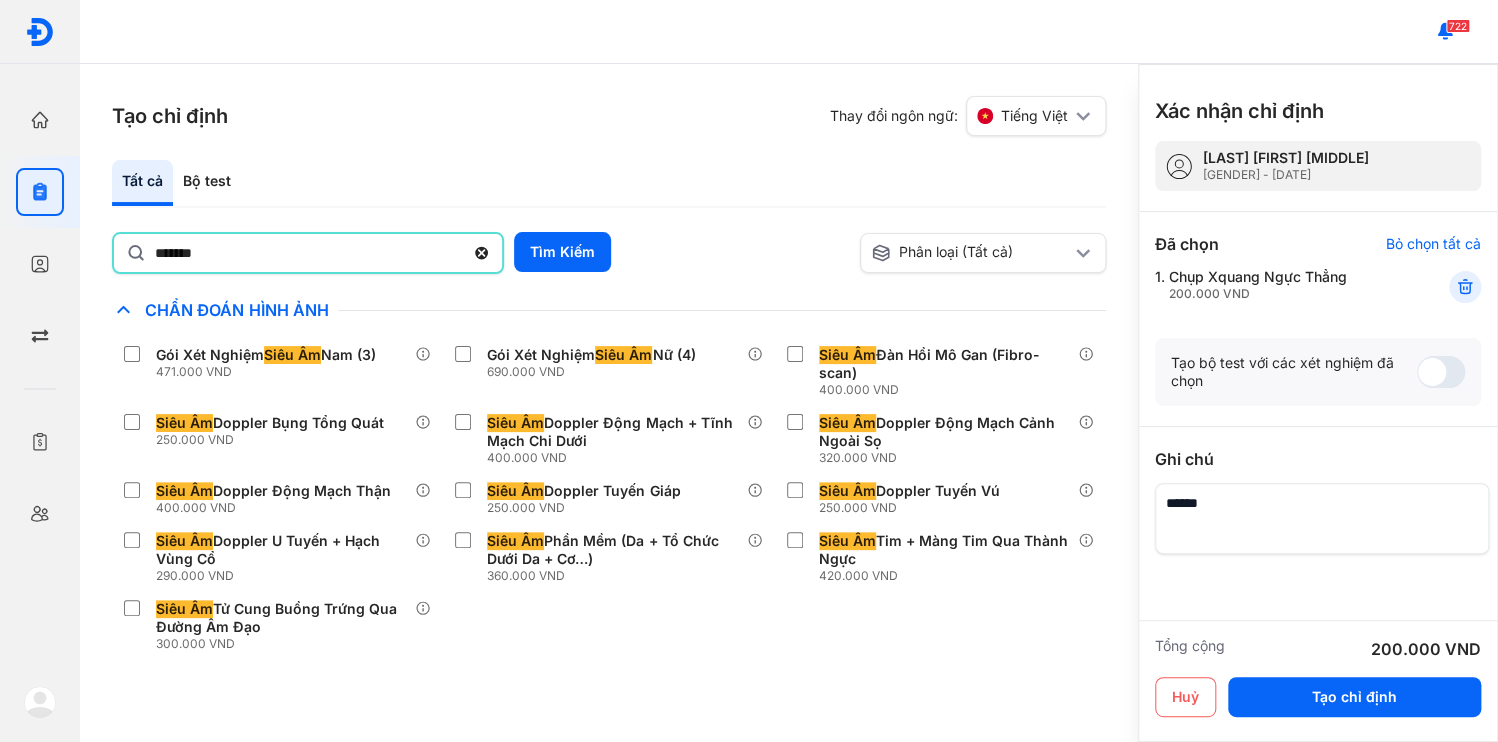 click on "Chỉ định nhiều nhất Bệnh Truyền Nhiễm Chẩn Đoán Hình Ảnh Gói Xét Nghiệm  Siêu Âm  Nam (3) 471.000 VND Gói Xét Nghiệm  Siêu Âm  Nữ (4) 690.000 VND Siêu Âm  Đàn Hồi Mô Gan (Fibro-scan) 400.000 VND Siêu Âm  Doppler Bụng Tổng Quát 250.000 VND Siêu Âm  Doppler Động Mạch + Tĩnh Mạch Chi Dưới 400.000 VND Siêu Âm  Doppler Động Mạch Cảnh Ngoài Sọ 320.000 VND Siêu Âm  Doppler Động Mạch Thận 400.000 VND Siêu Âm  Doppler Tuyến Giáp 250.000 VND Siêu Âm  Doppler Tuyến Vú 250.000 VND Siêu Âm  Doppler U Tuyến + Hạch Vùng Cổ 290.000 VND Siêu Âm  Phần Mềm (Da + Tổ Chức Dưới Da + Cơ…) 360.000 VND Siêu Âm  Tim + Màng Tim Qua Thành Ngực 420.000 VND Siêu Âm  Tử Cung Buồng Trứng Qua Đường Âm Đạo 300.000 VND Chất Gây Nghiện COVID Di Truyền Dị Ứng Điện Di Độc Chất Đông Máu Gan Hô Hấp Huyết Học Khác Ký Sinh Trùng Nội Tiết Tố & Hóoc-môn Sản Phụ Khoa STIs" at bounding box center (609, 520) 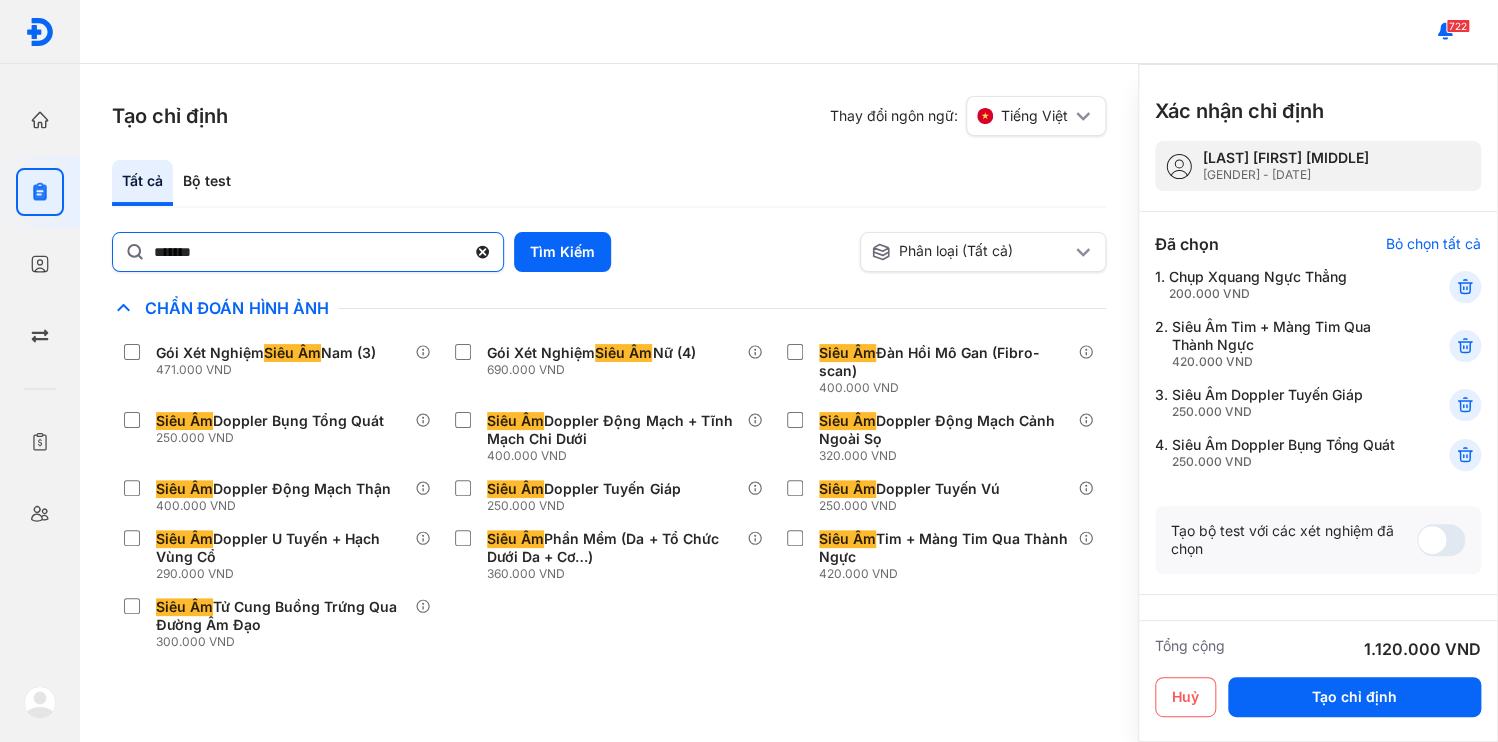 click 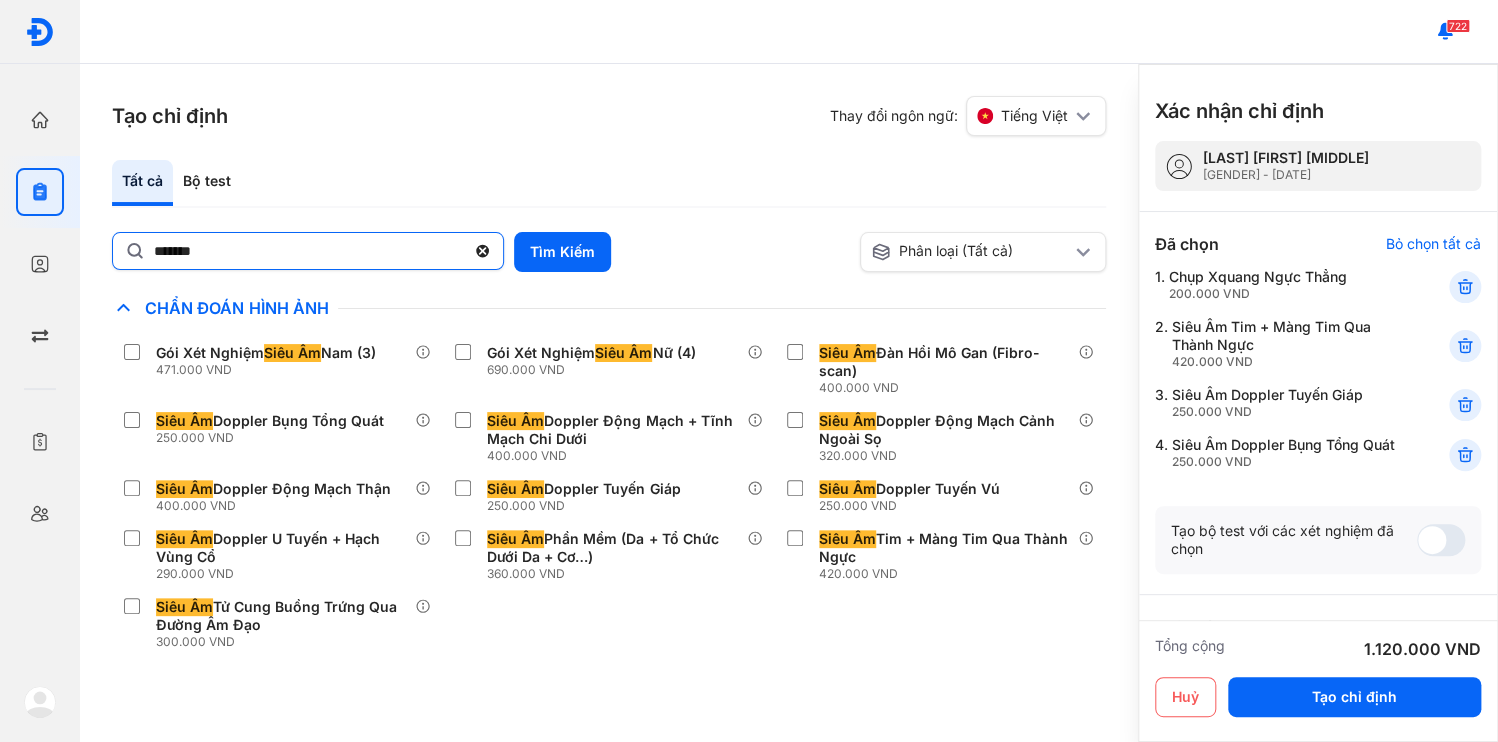click on "*******" 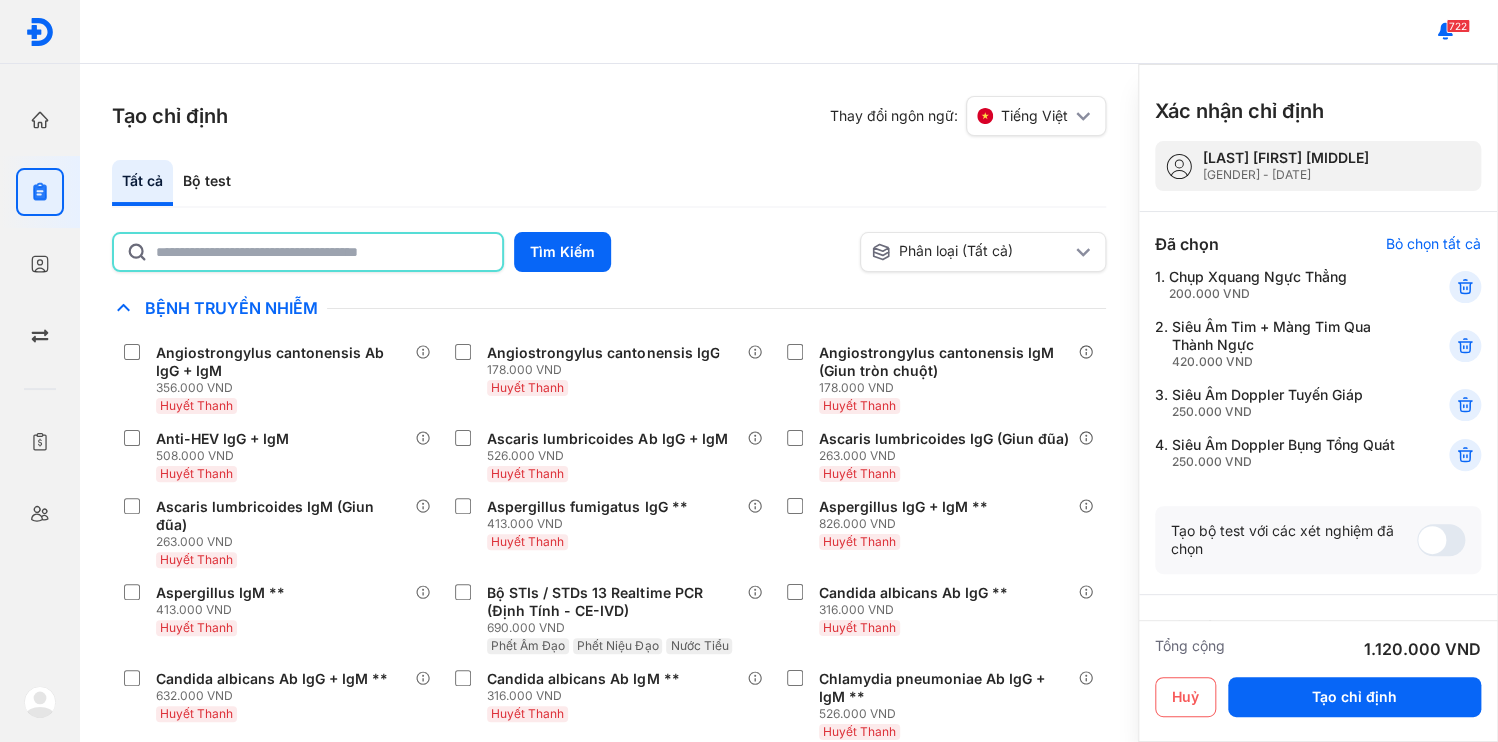 click 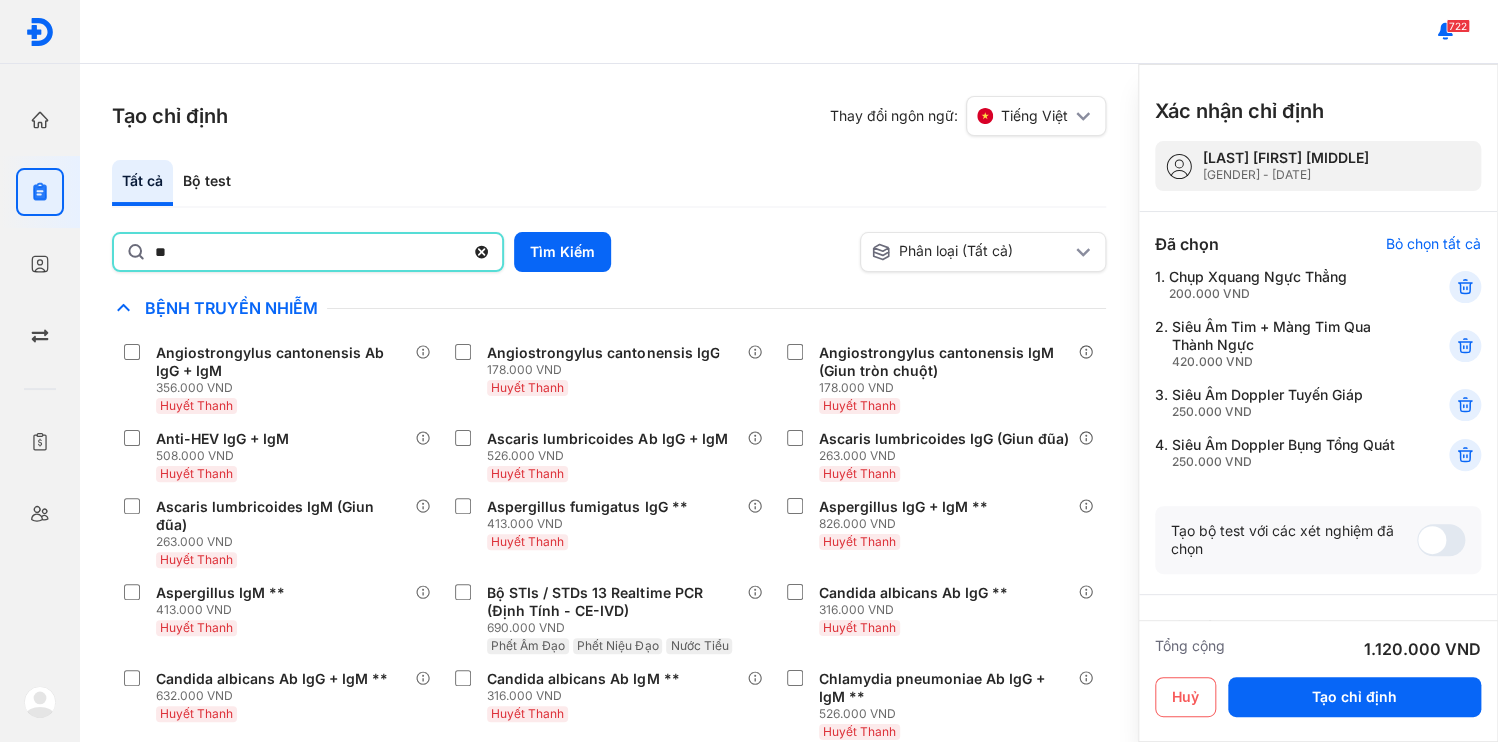 type on "*" 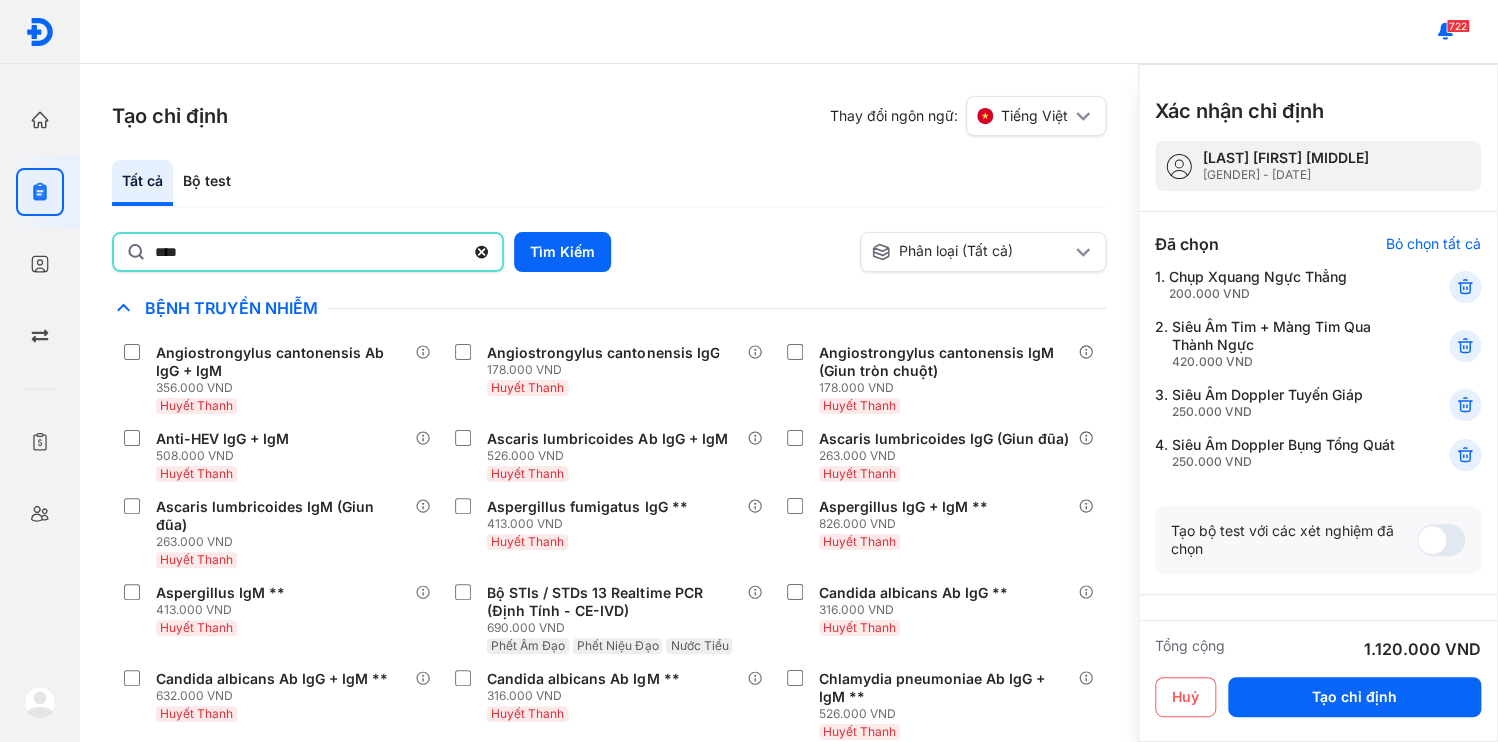 type on "********" 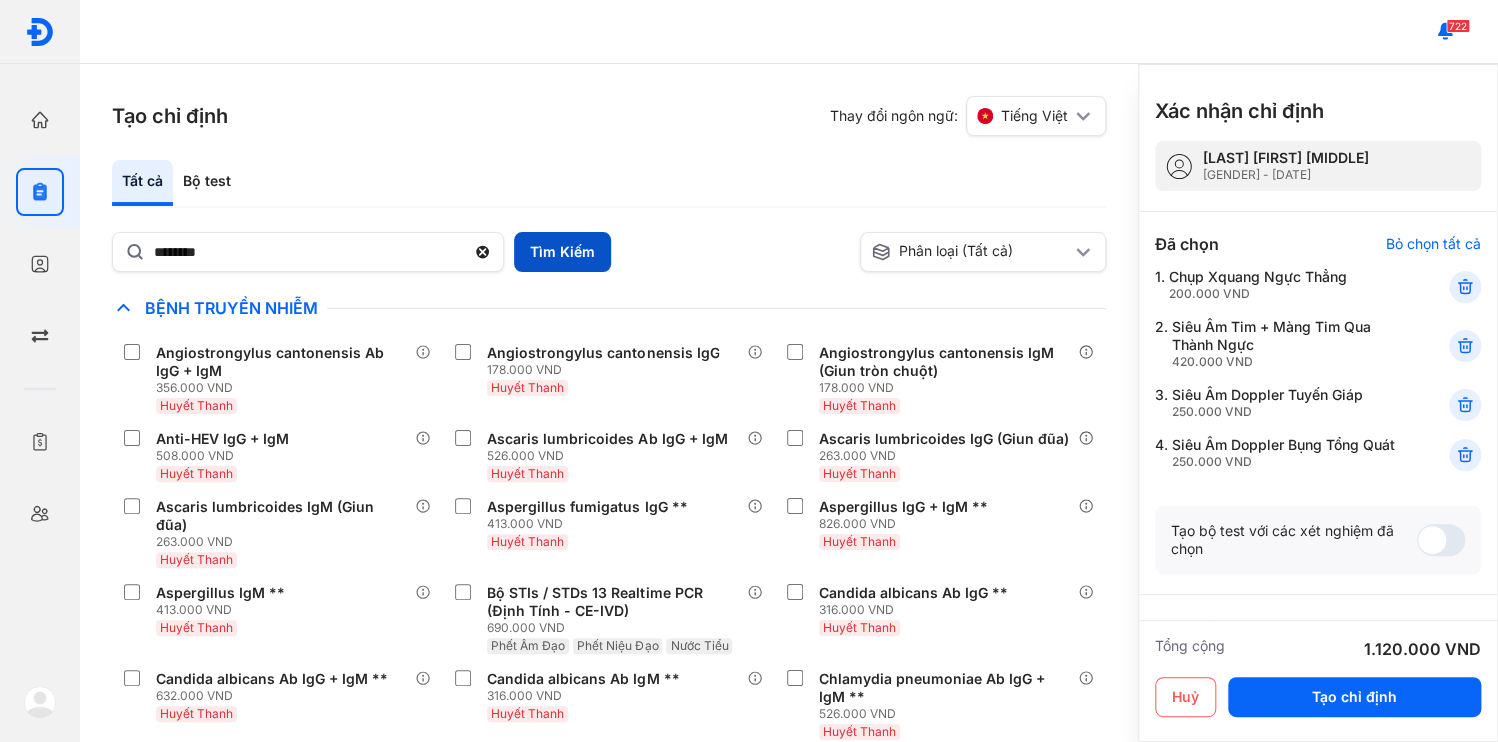 click on "Tìm Kiếm" at bounding box center [562, 252] 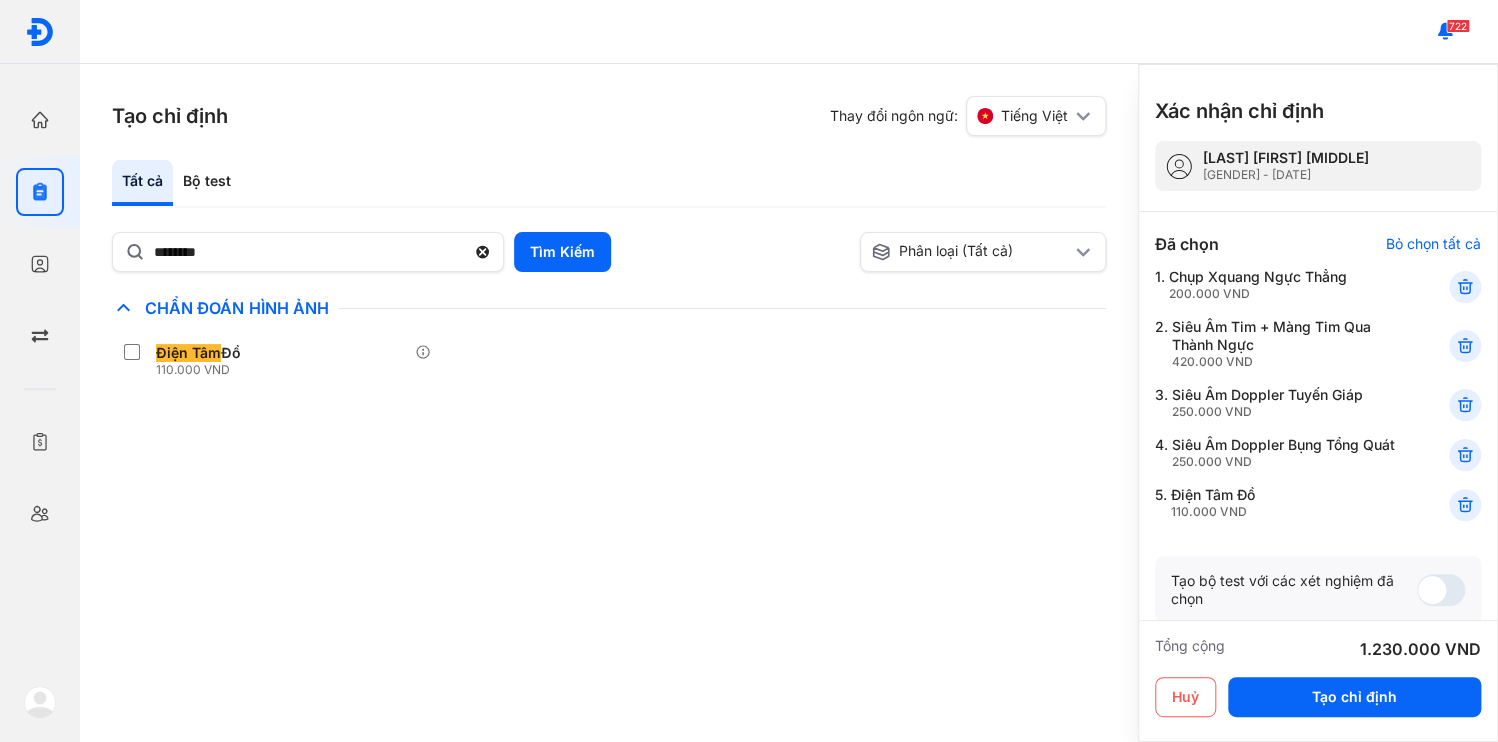 click at bounding box center (1316, 736) 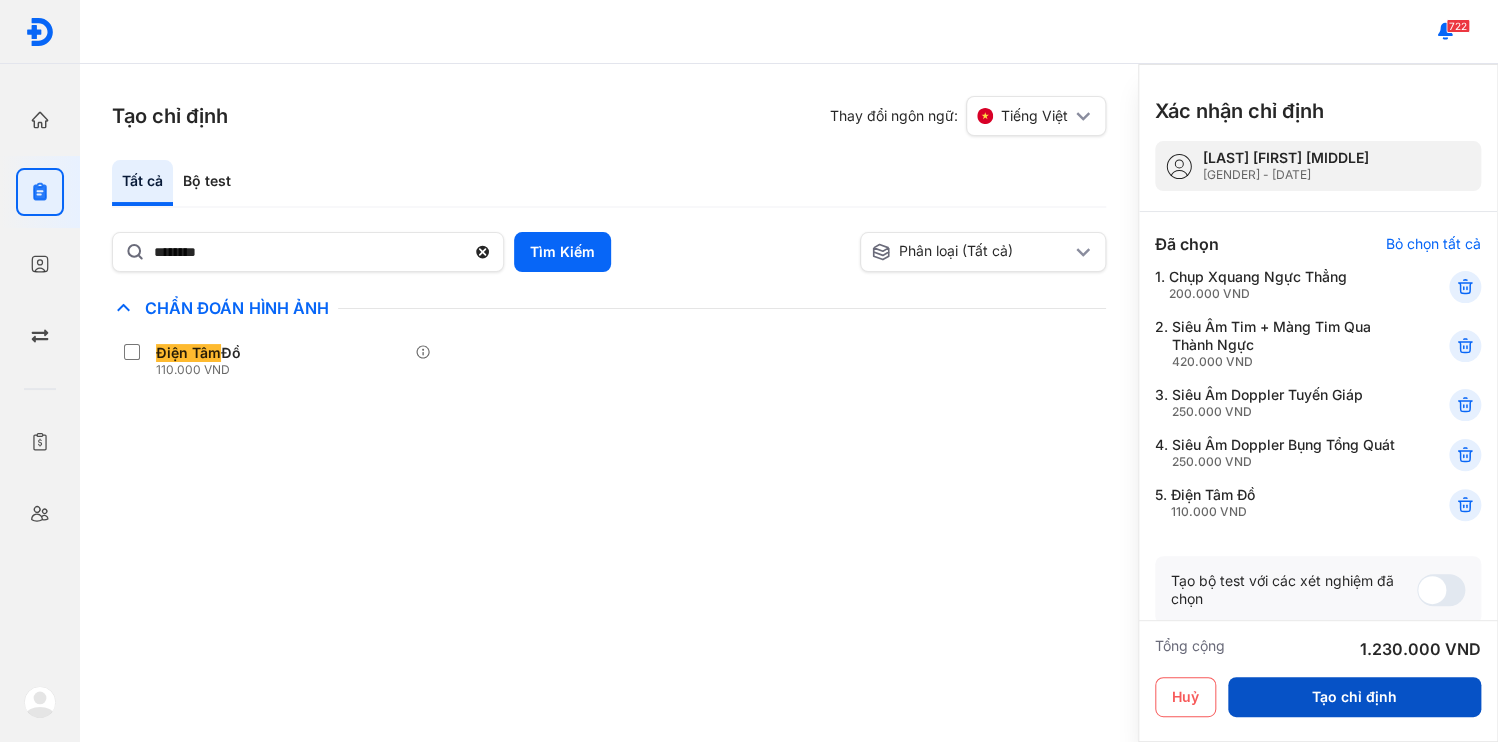 type on "**********" 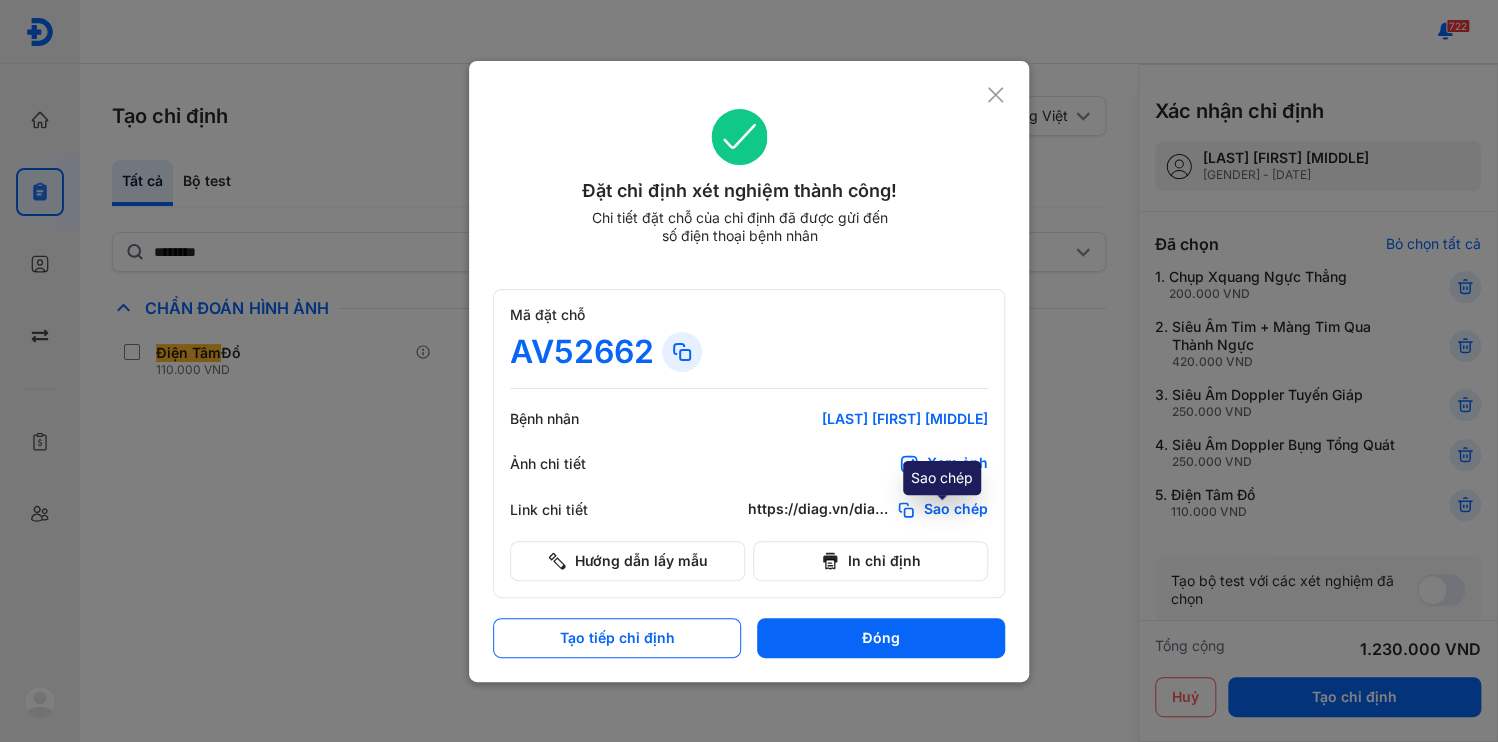click on "Sao chép" 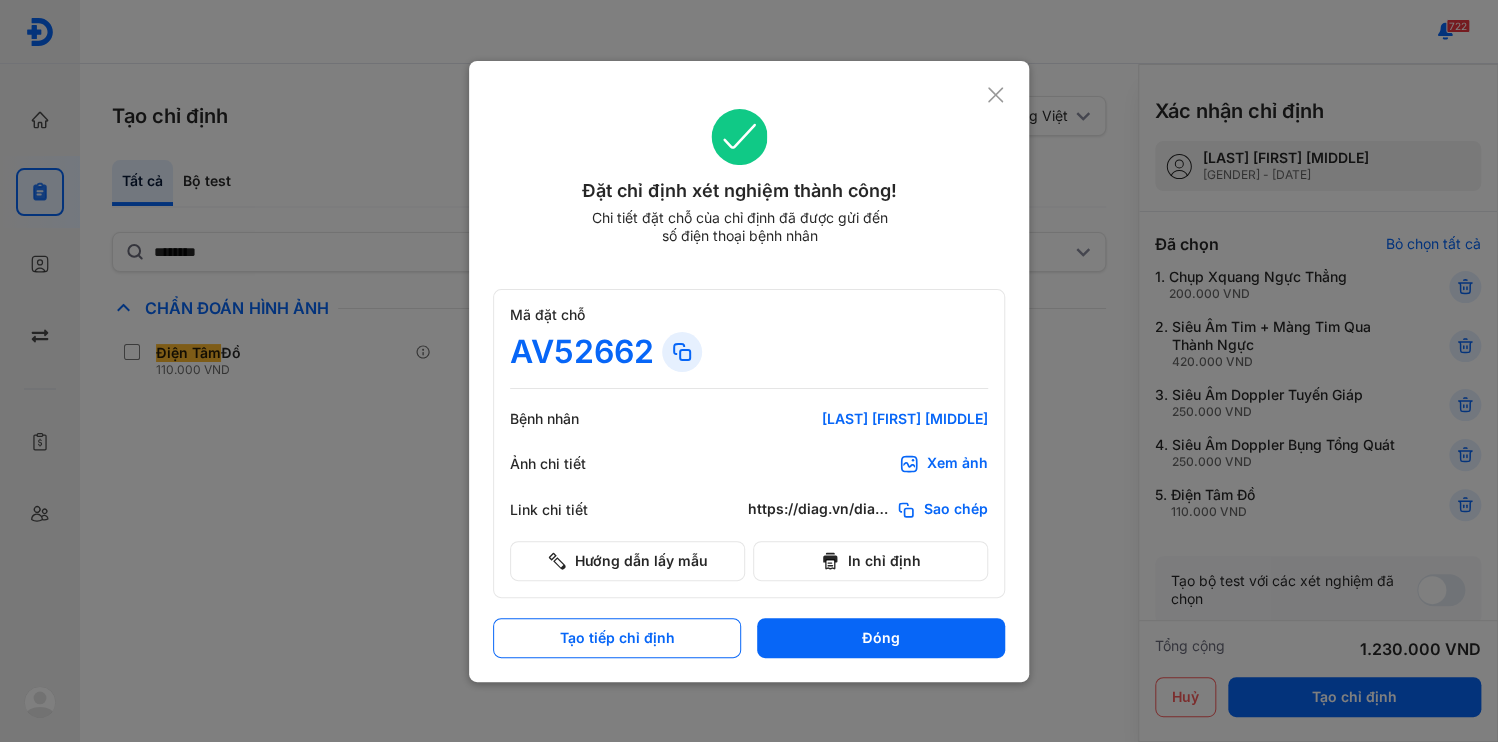 click on "Đóng" at bounding box center [881, 638] 